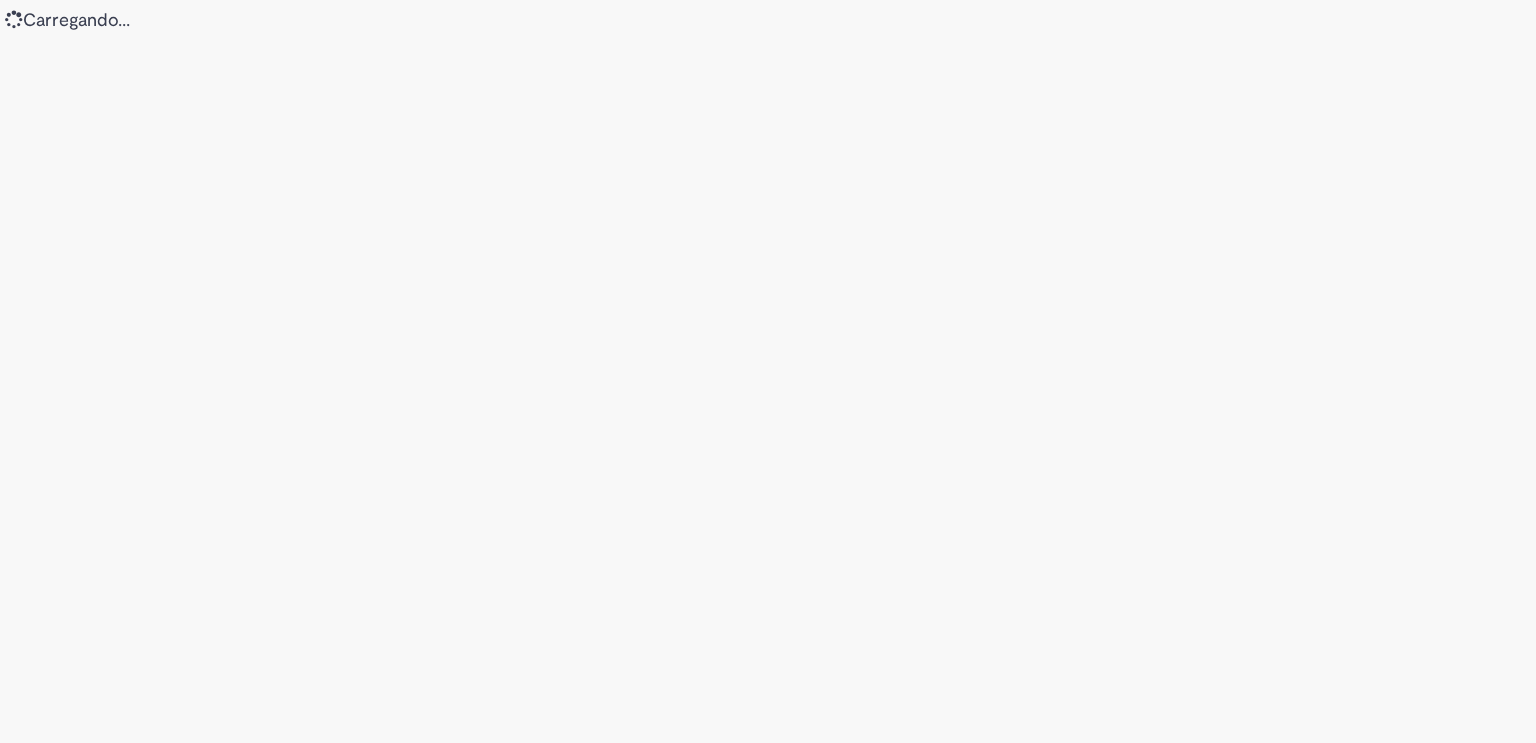scroll, scrollTop: 0, scrollLeft: 0, axis: both 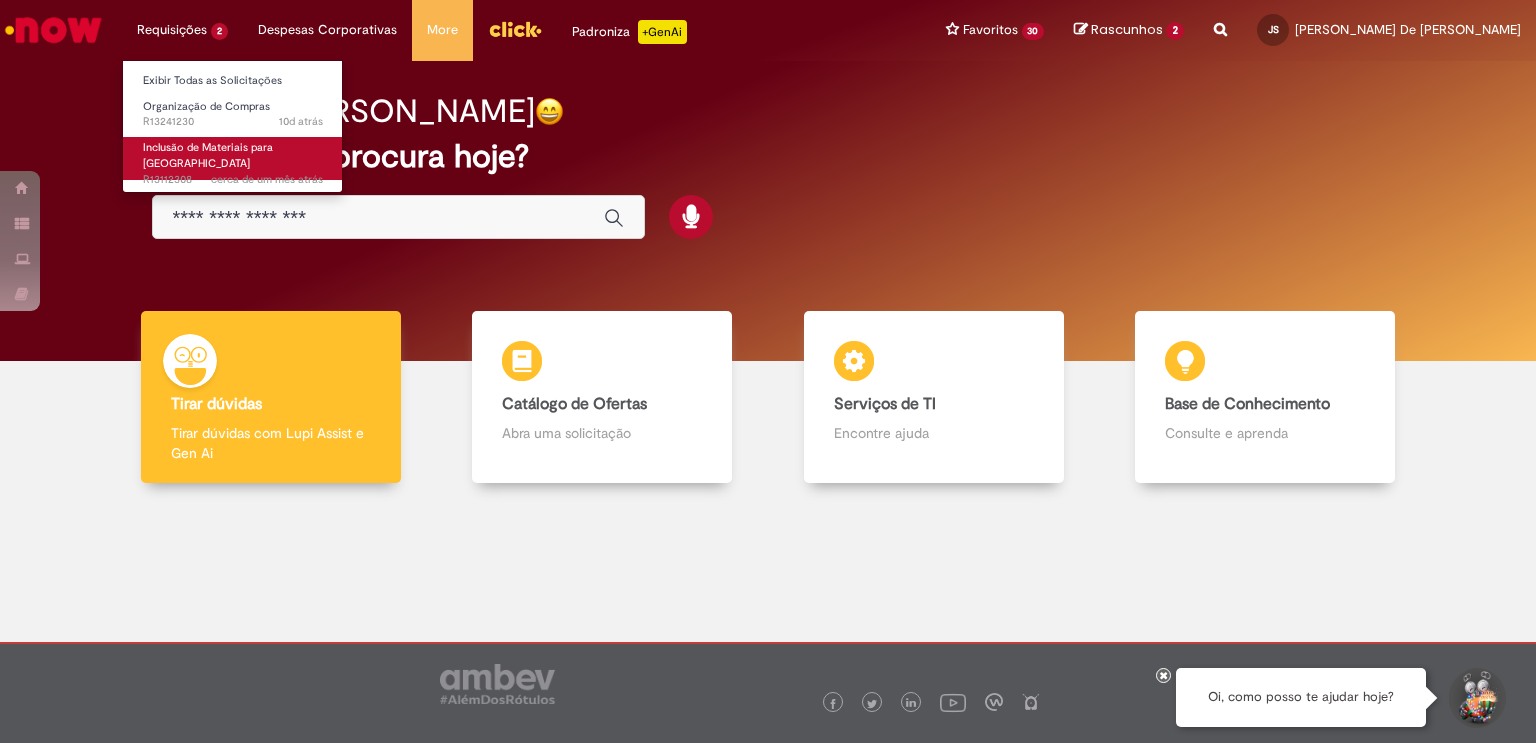 click on "Inclusão de Materiais para [GEOGRAPHIC_DATA]" at bounding box center (208, 155) 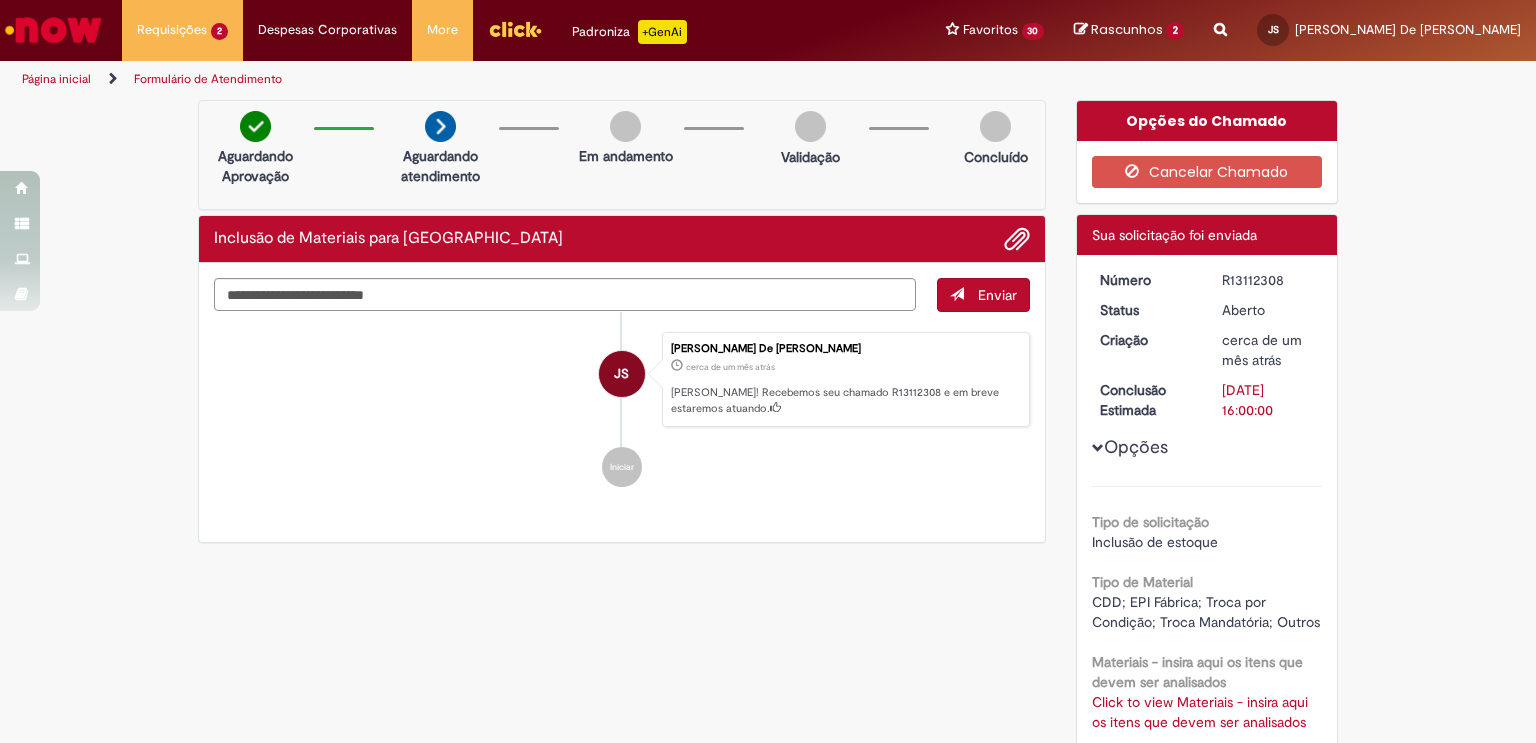 click on "Opções" at bounding box center (0, 0) 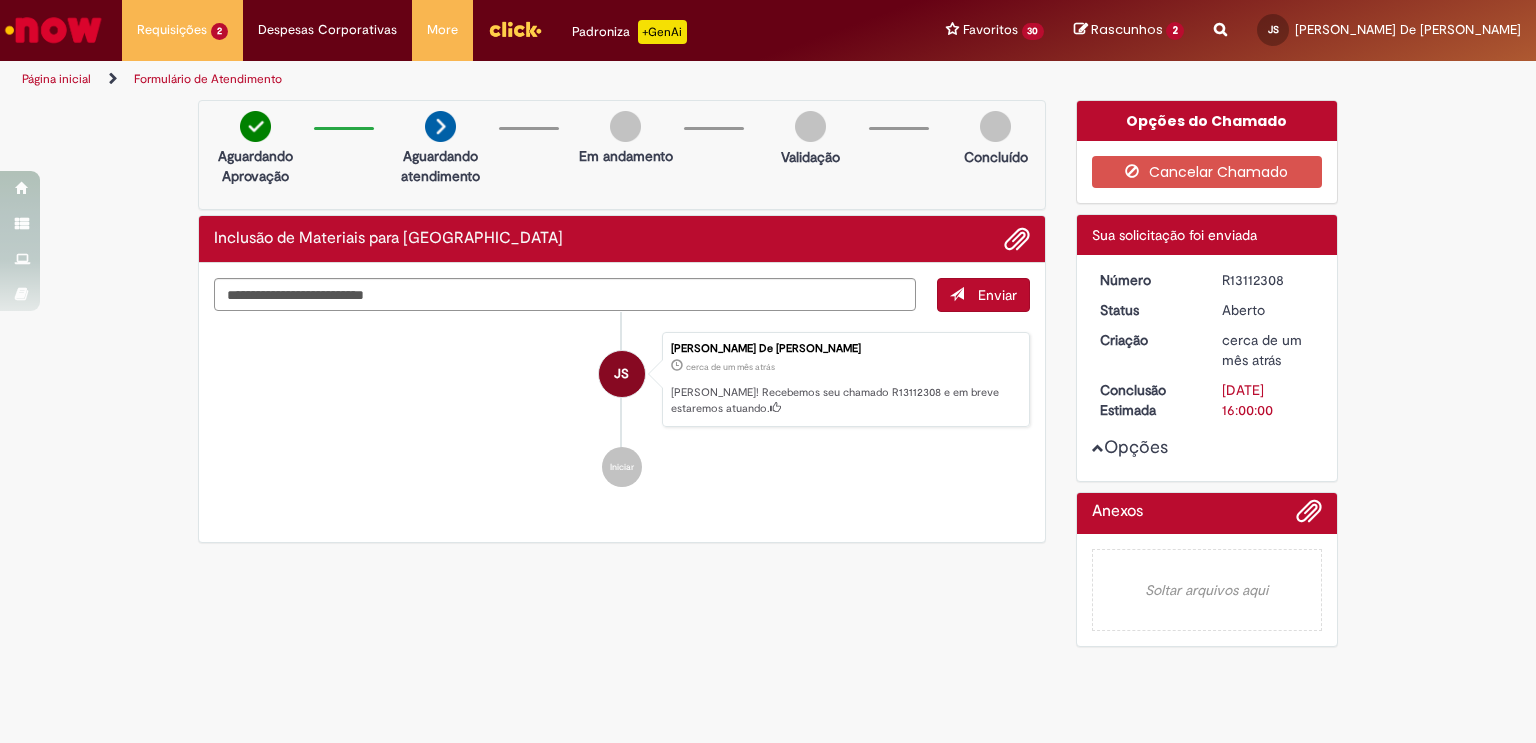 click on "Opções" at bounding box center [0, 0] 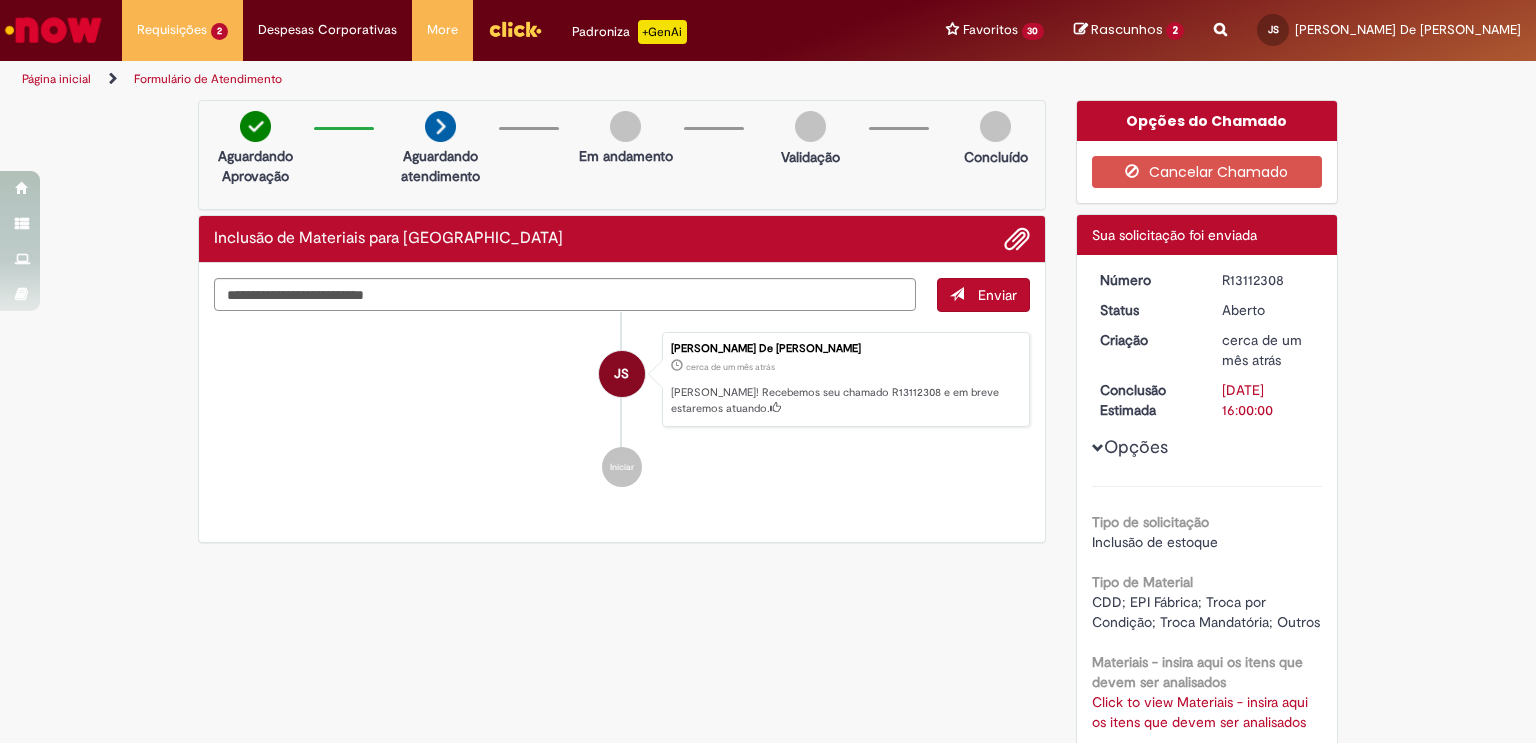 drag, startPoint x: 1280, startPoint y: 280, endPoint x: 1204, endPoint y: 283, distance: 76.05919 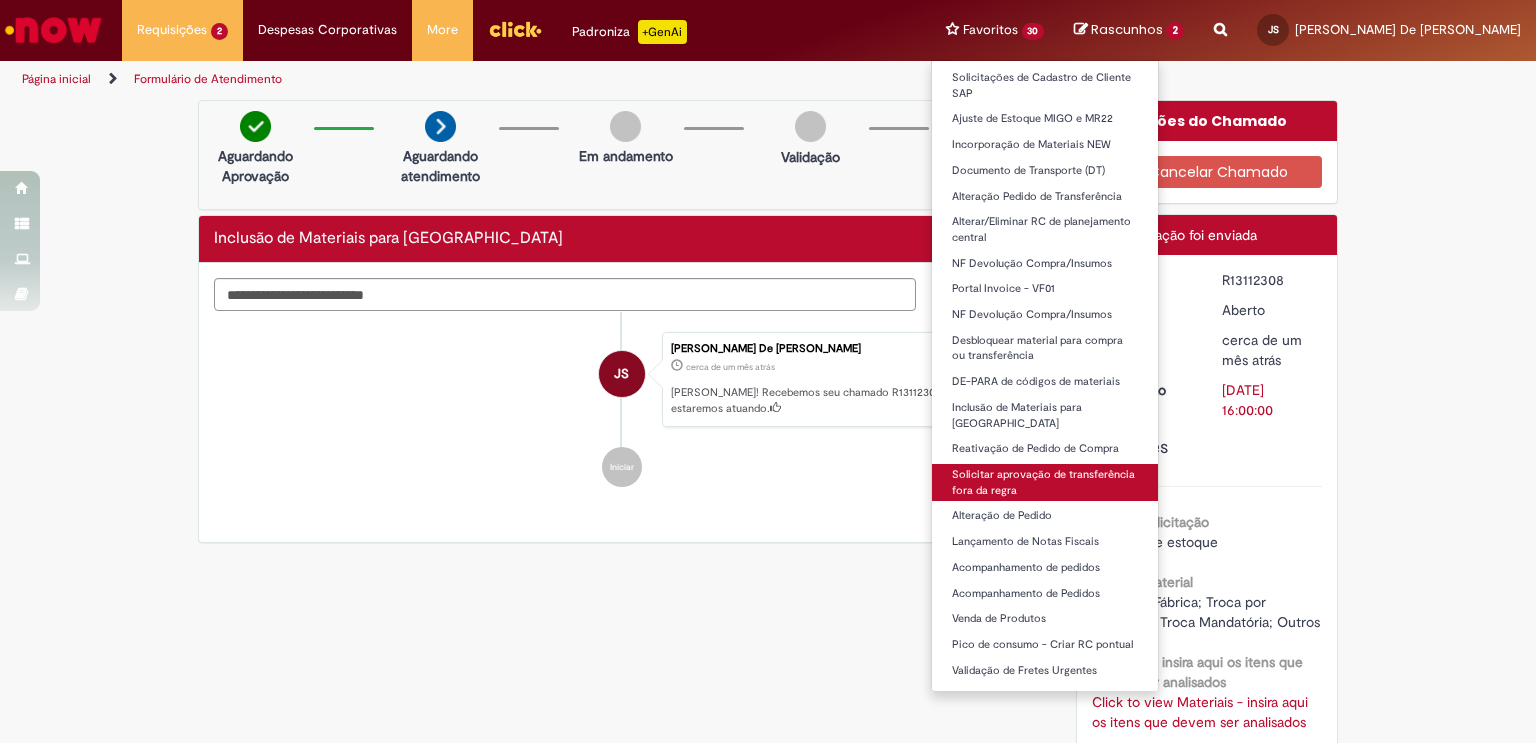 scroll, scrollTop: 286, scrollLeft: 0, axis: vertical 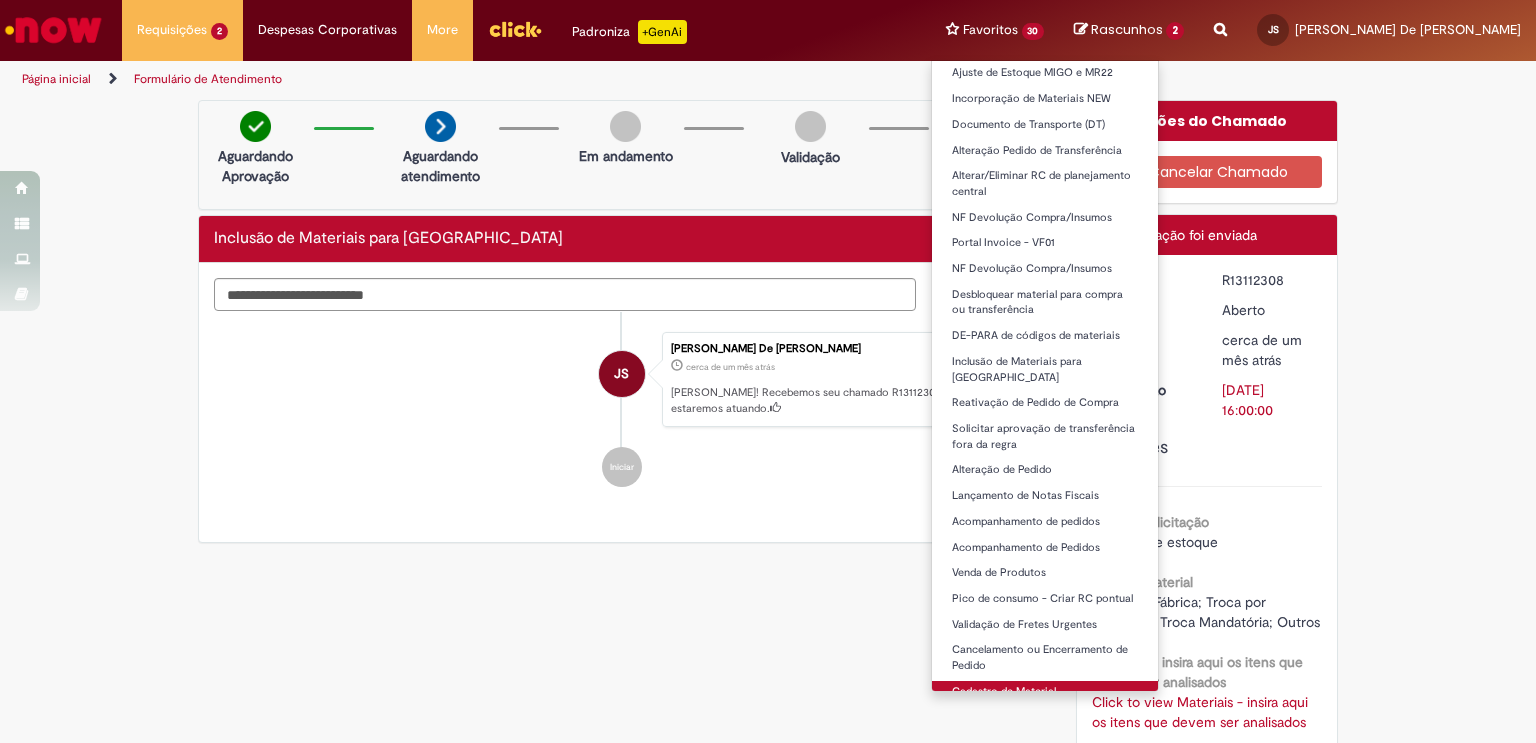 click on "Cadastro de Material" at bounding box center [1045, 692] 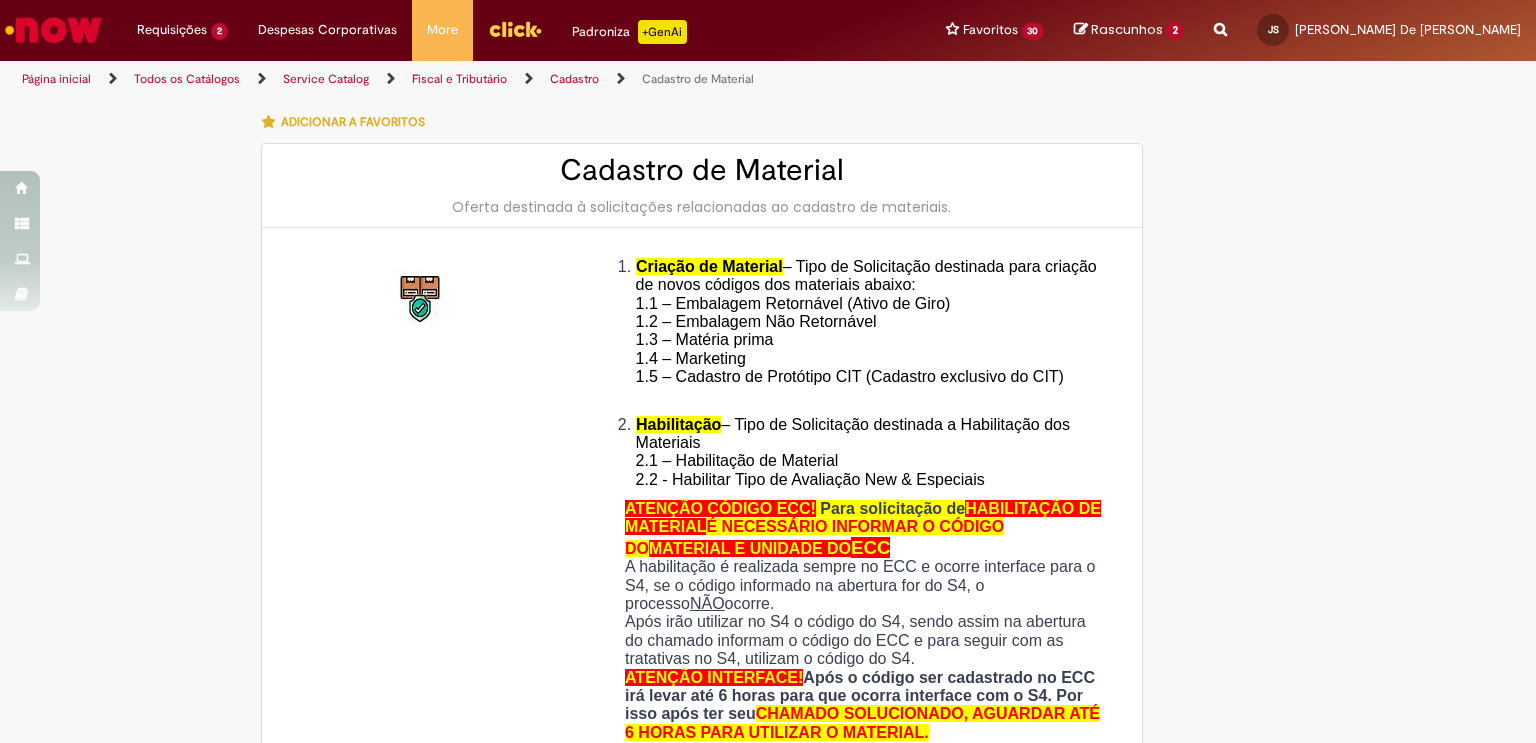 type on "********" 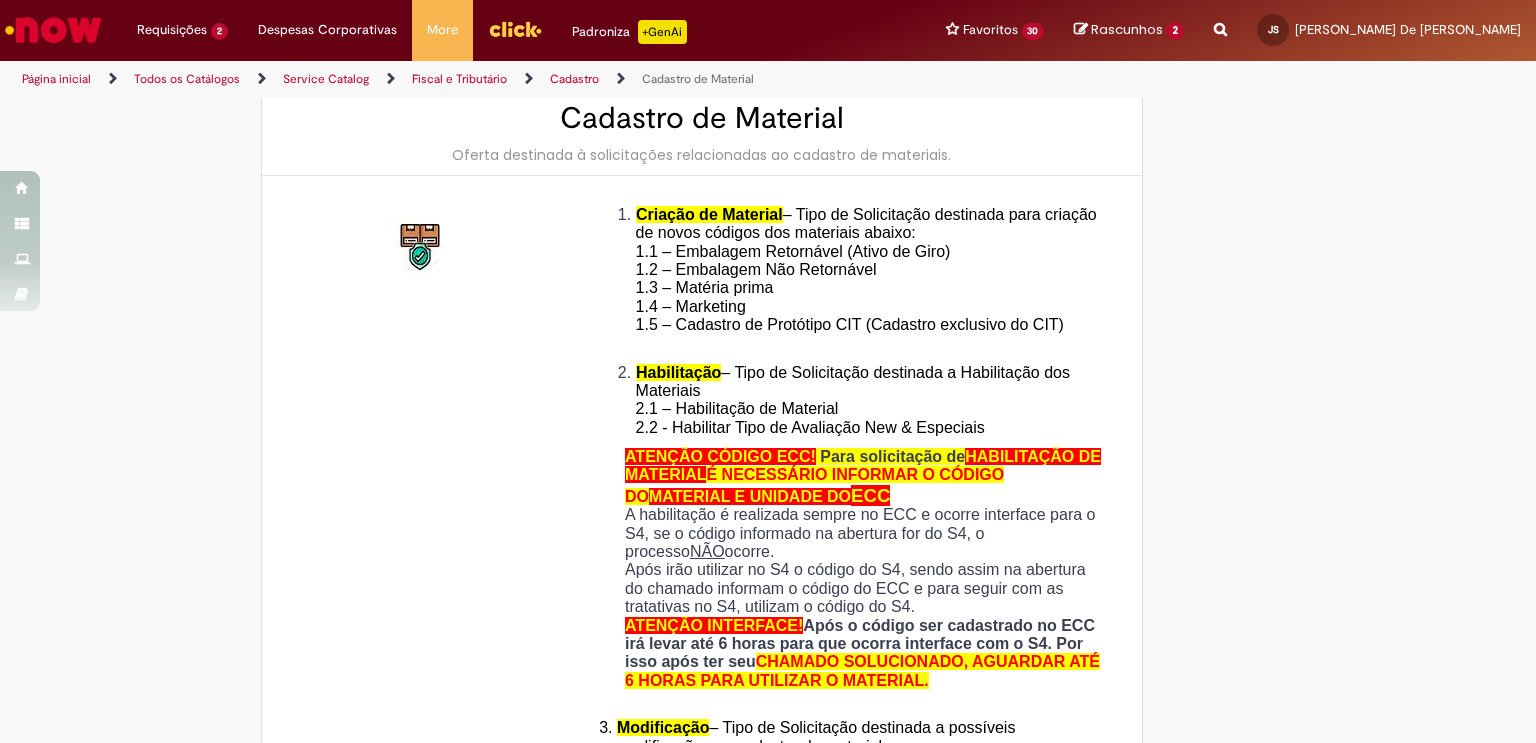 scroll, scrollTop: 48, scrollLeft: 0, axis: vertical 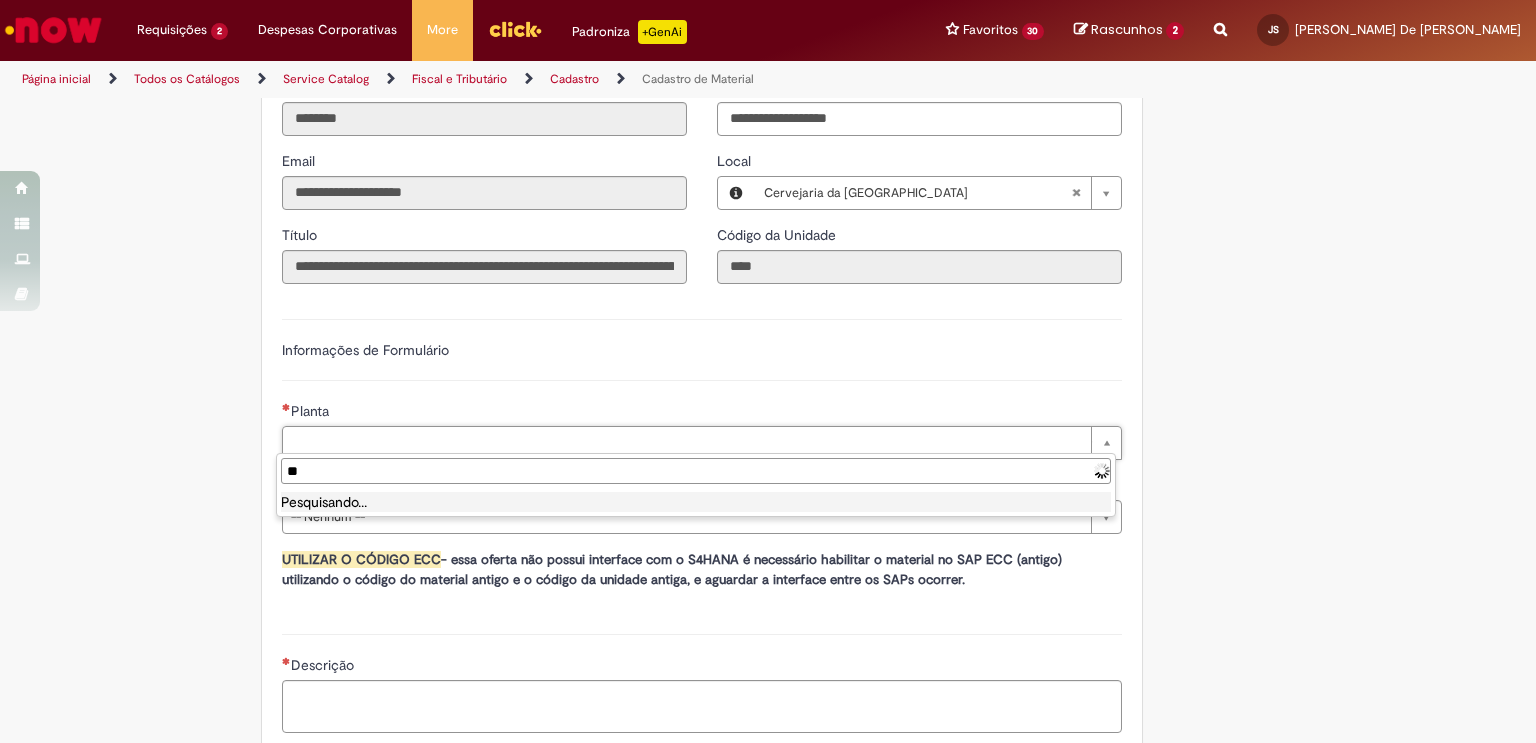 type on "*" 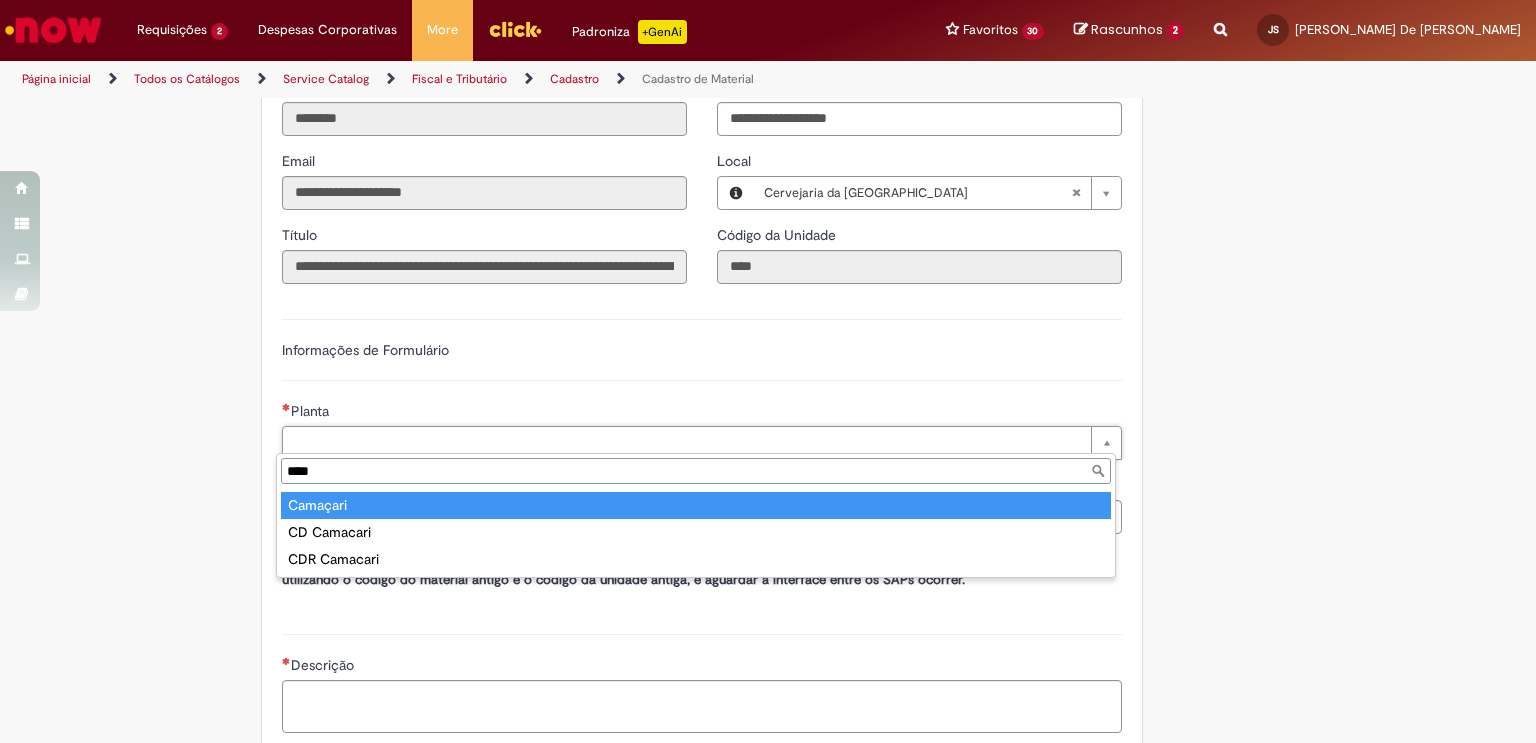 type on "****" 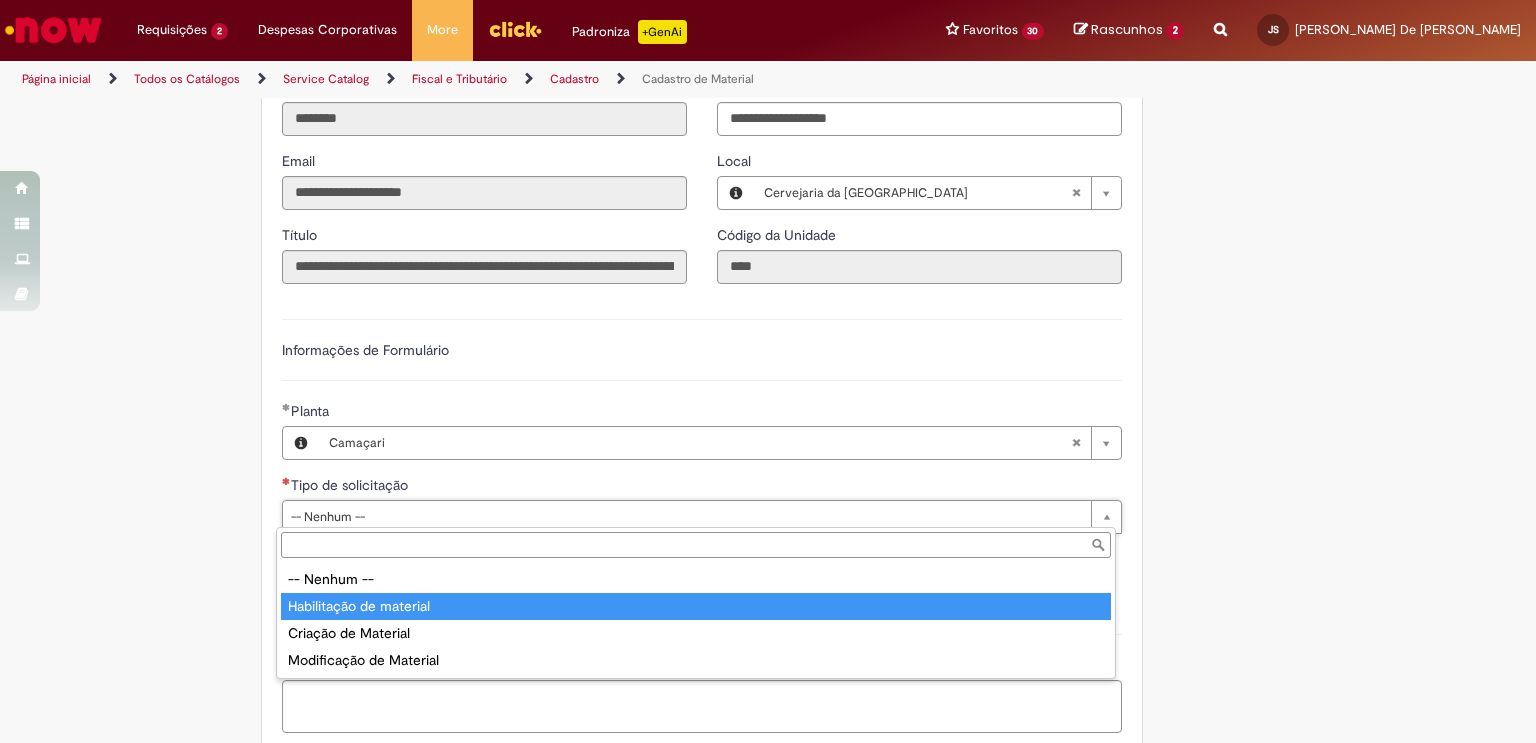 type on "**********" 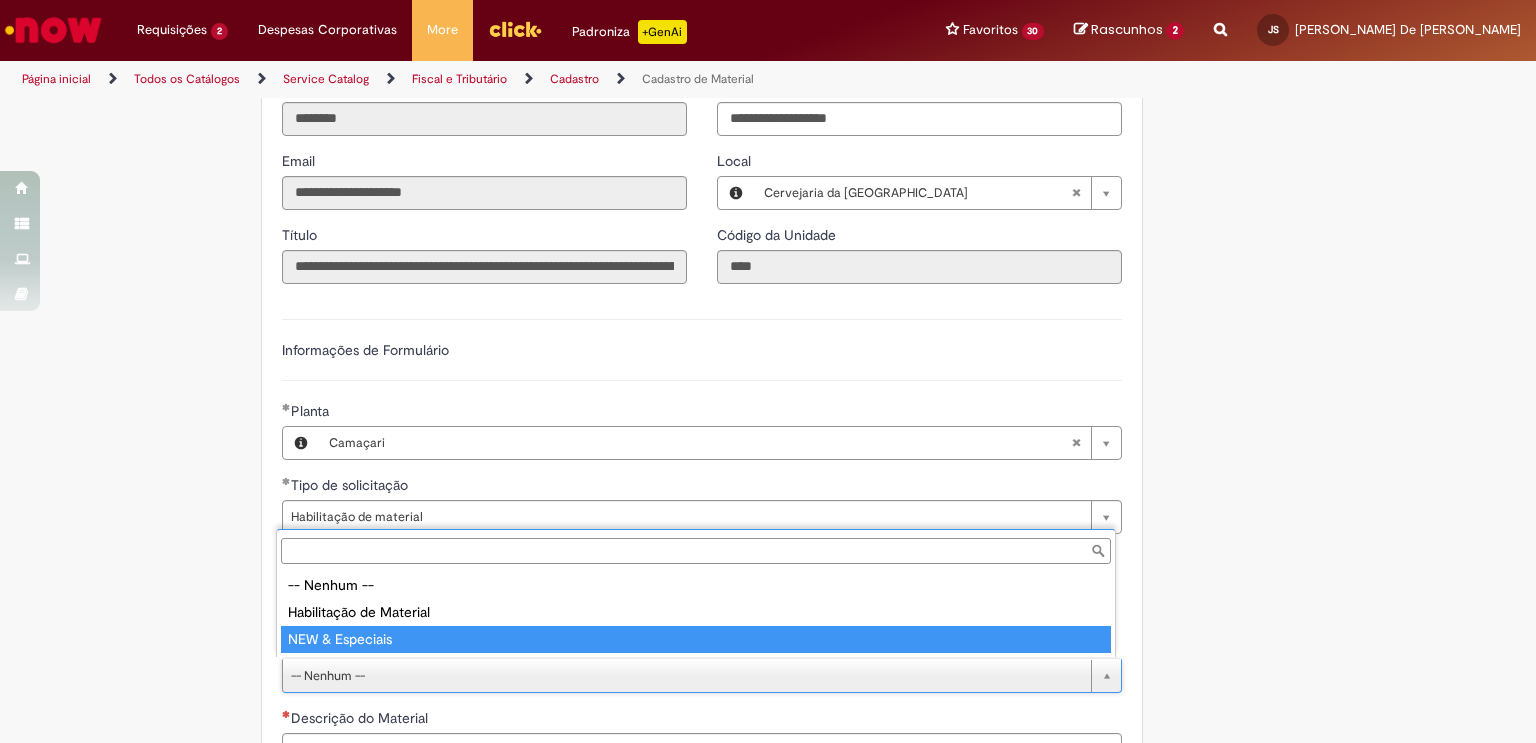 type on "**********" 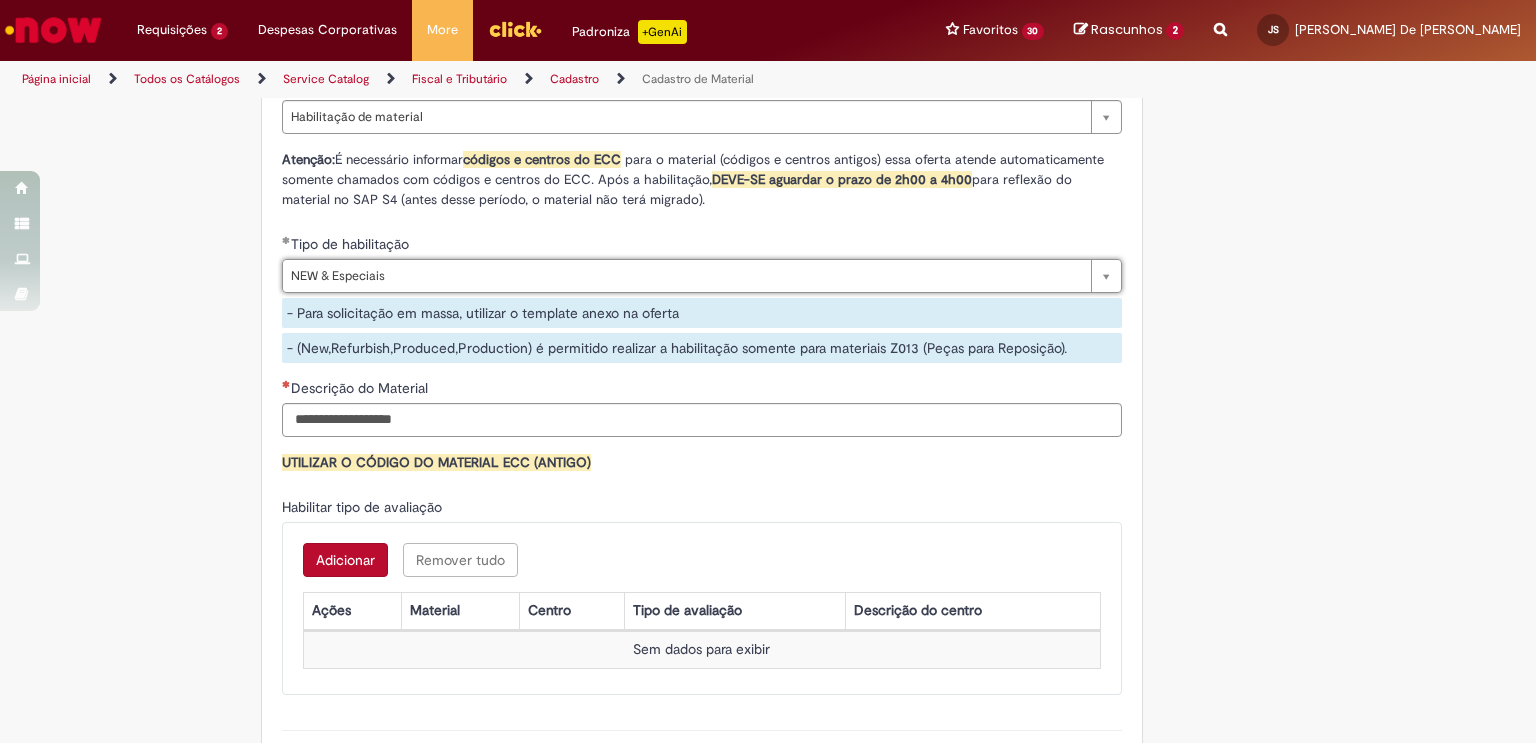 scroll, scrollTop: 1404, scrollLeft: 0, axis: vertical 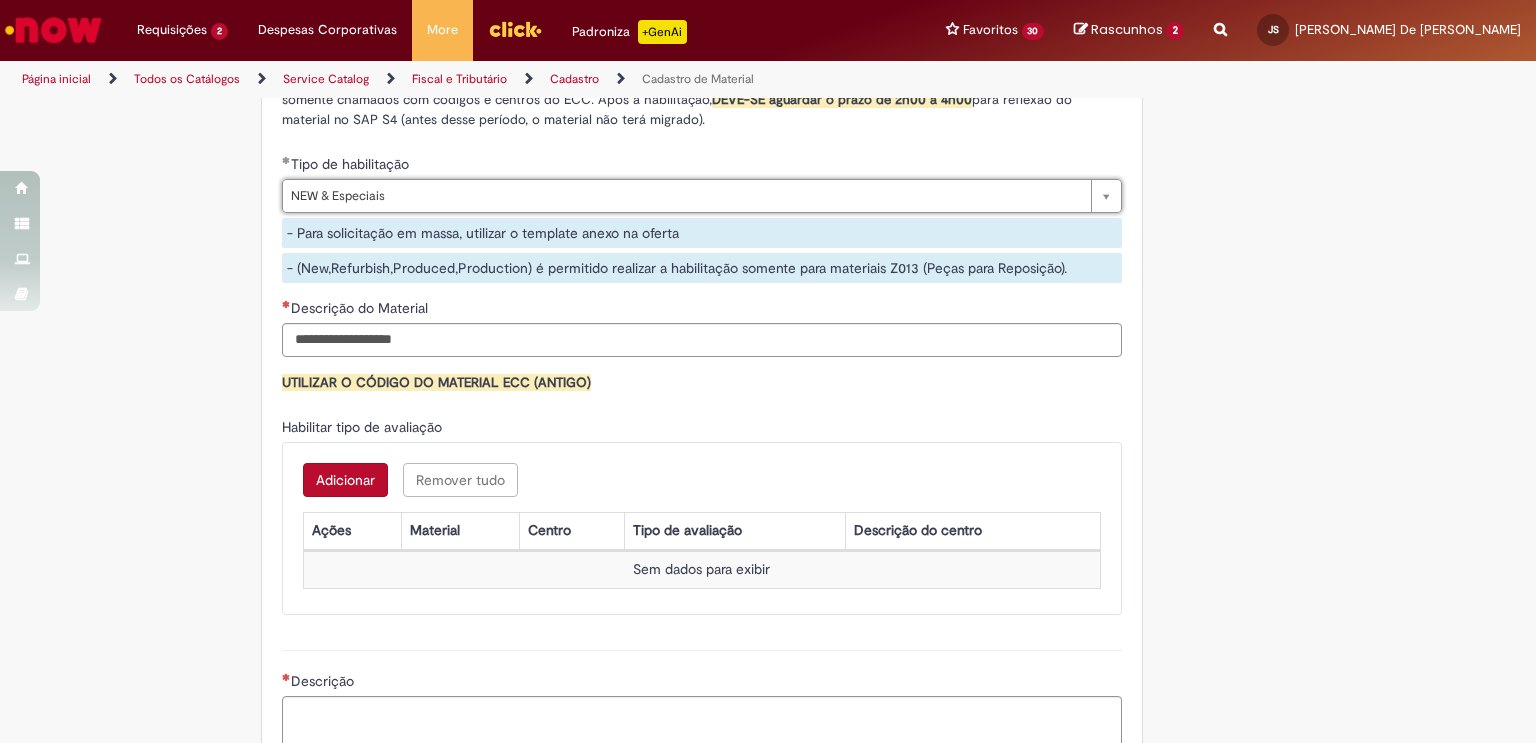 click on "Adicionar" at bounding box center (345, 480) 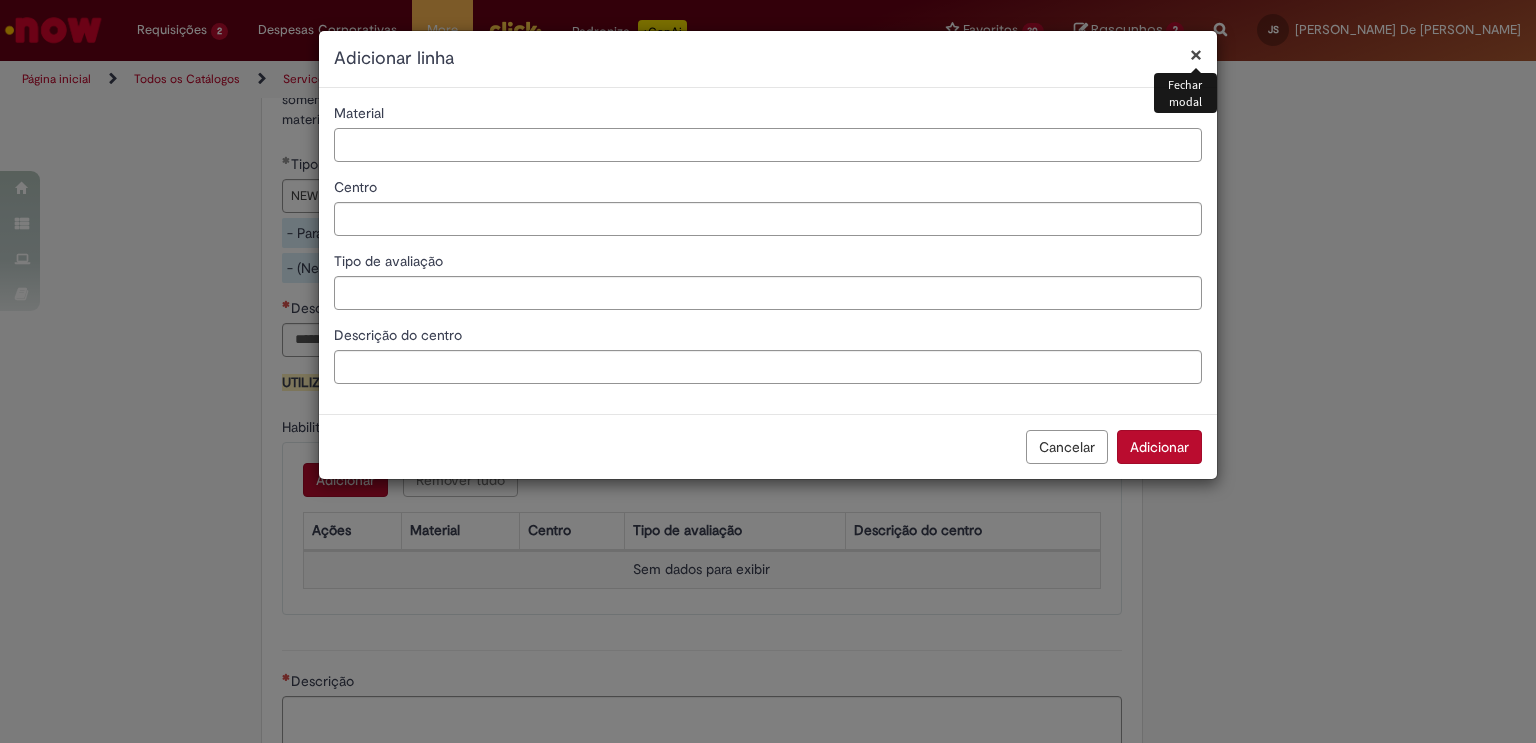 click on "Material" at bounding box center (768, 145) 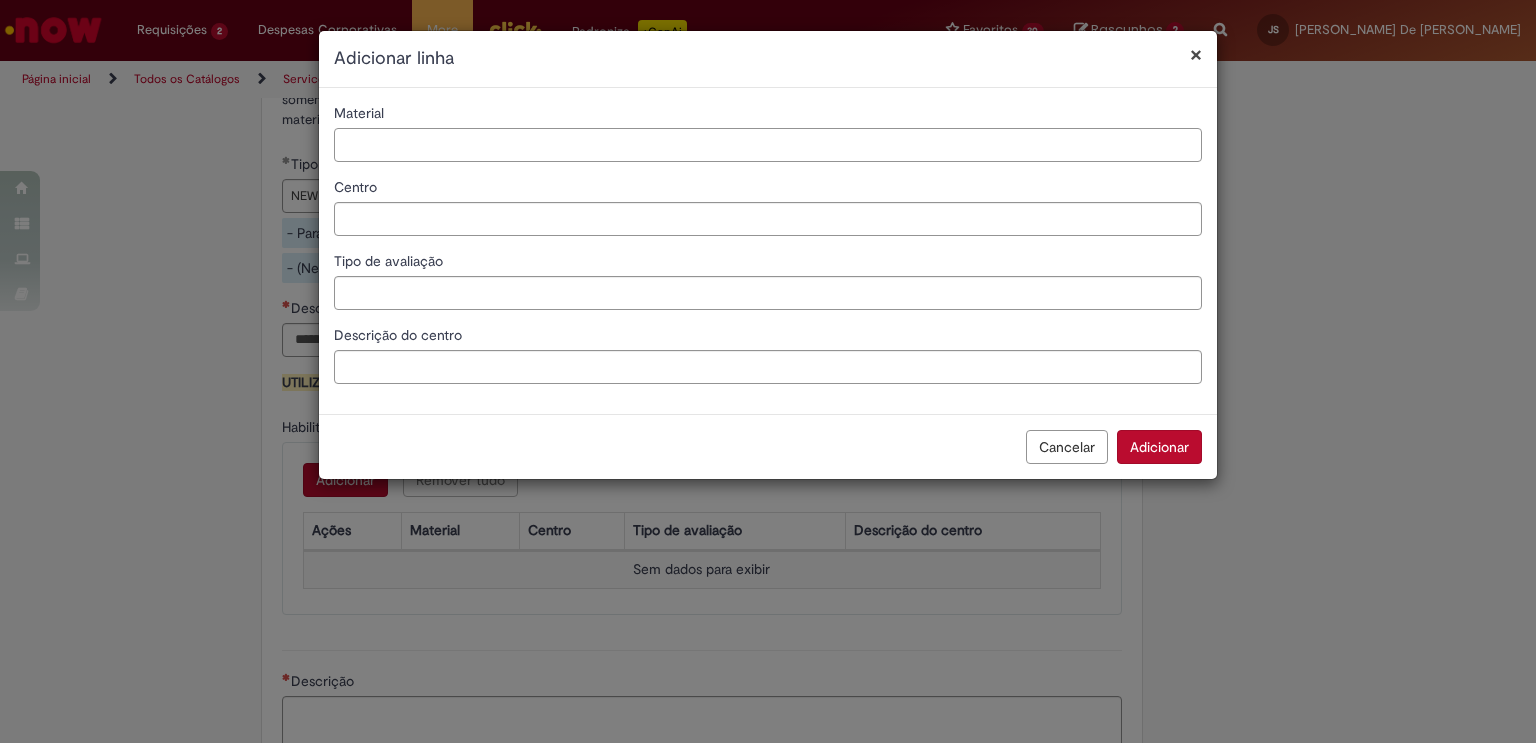 paste on "********" 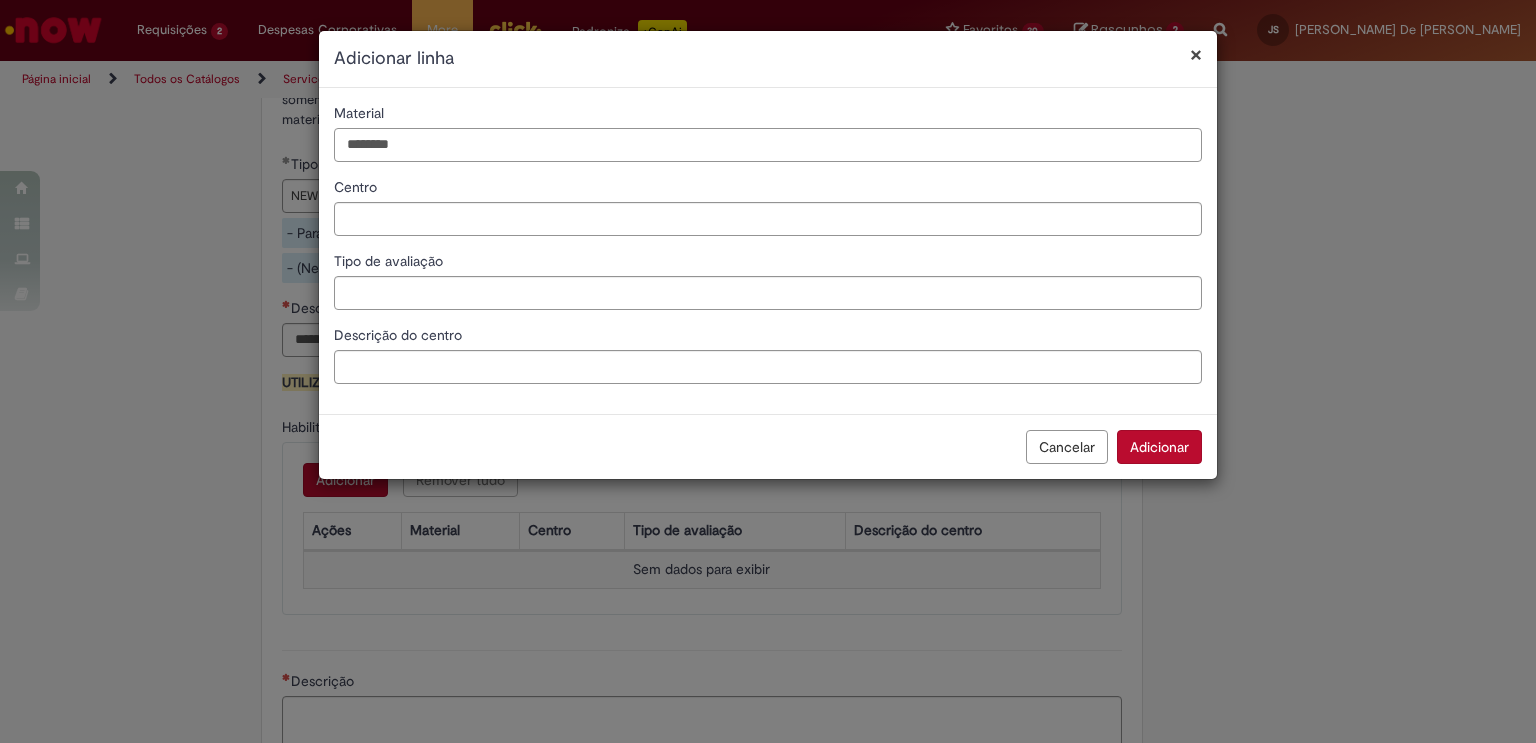 type on "********" 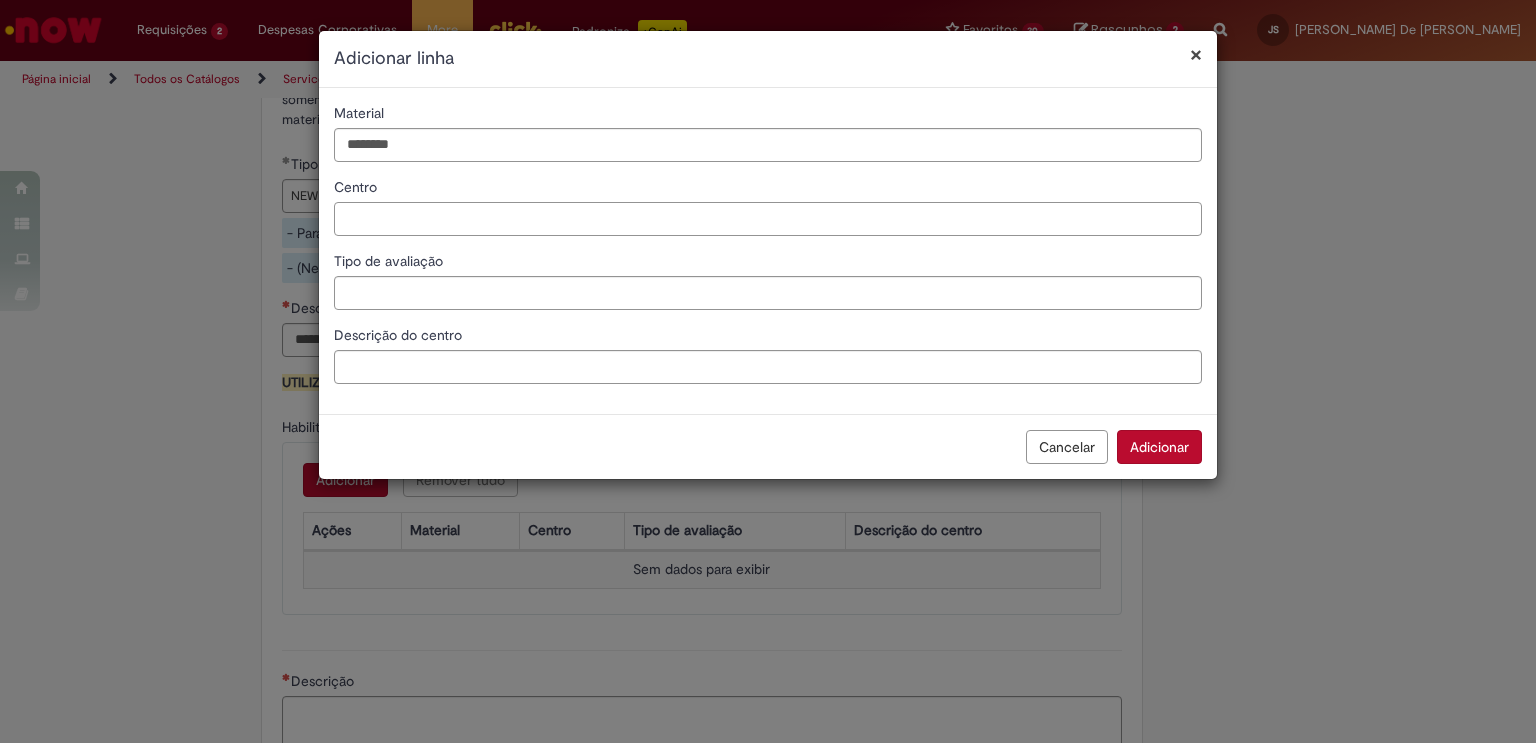 click on "Centro" at bounding box center [768, 219] 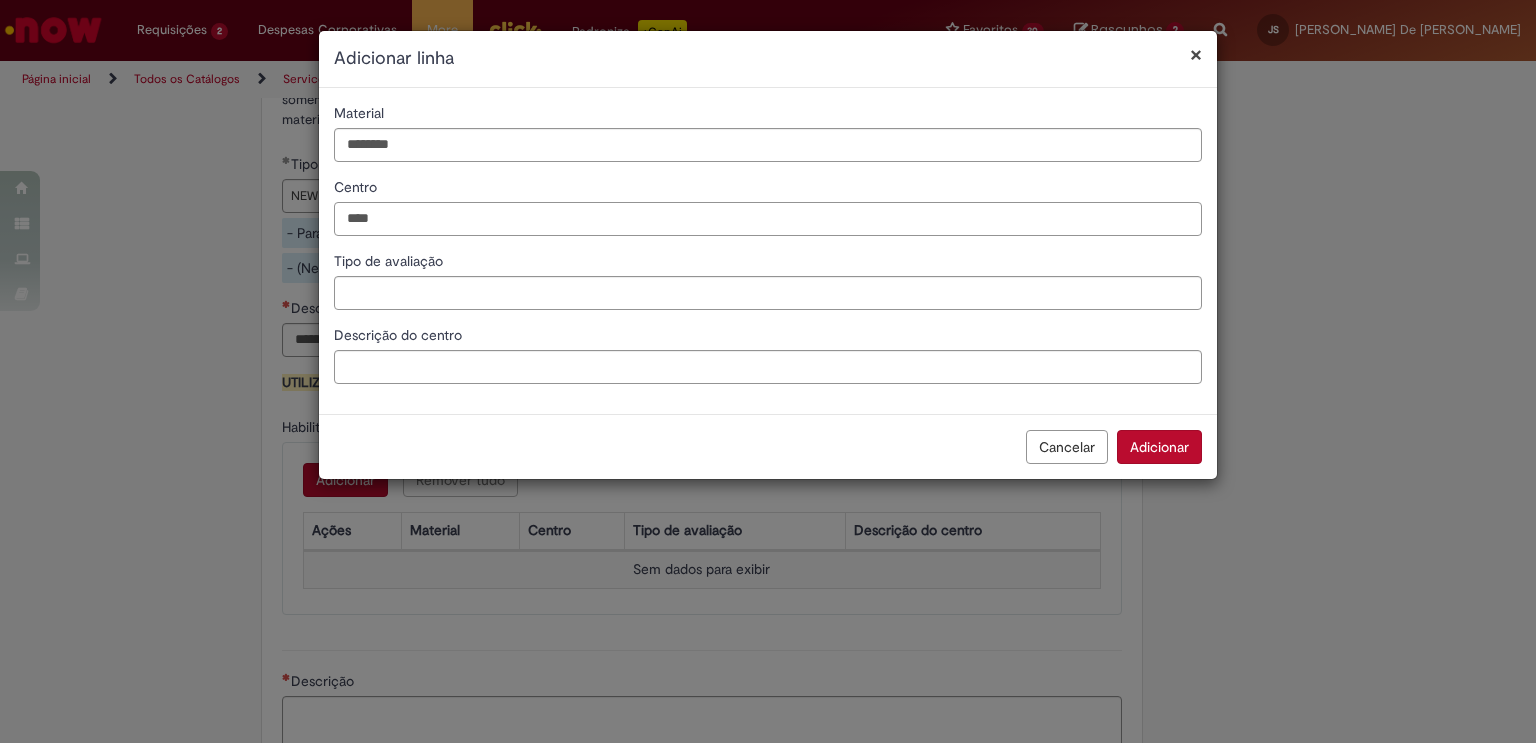 type on "****" 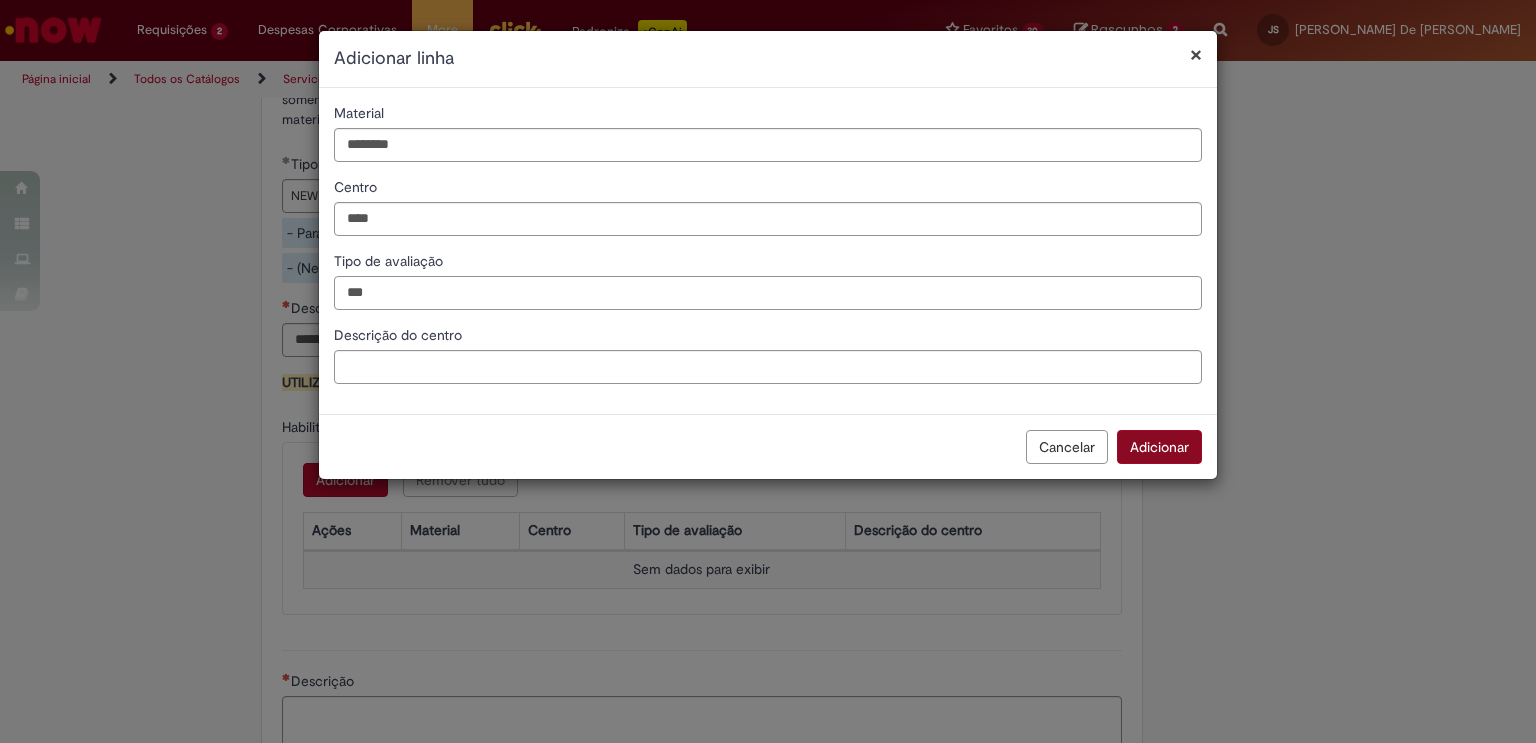 type on "***" 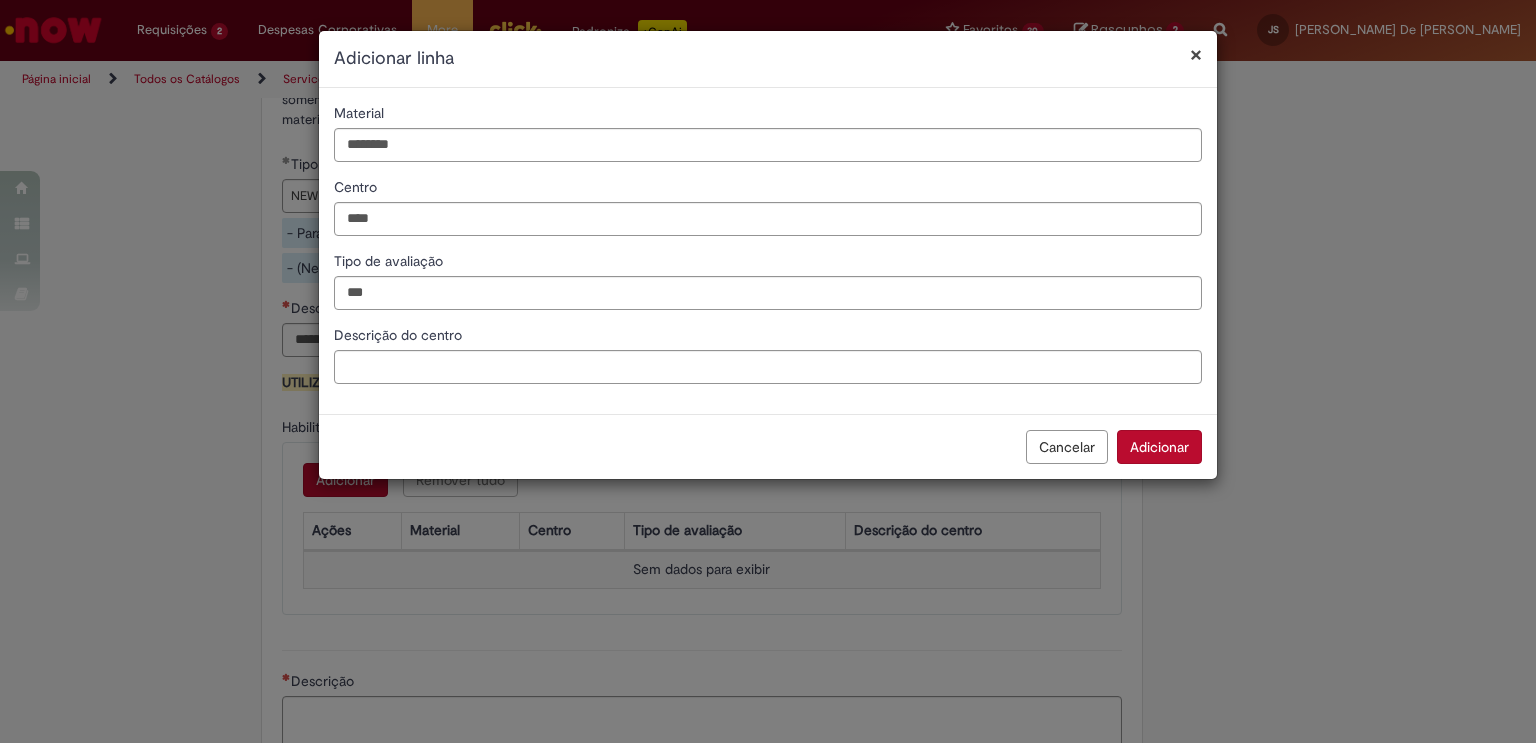 click on "Adicionar" at bounding box center [1159, 447] 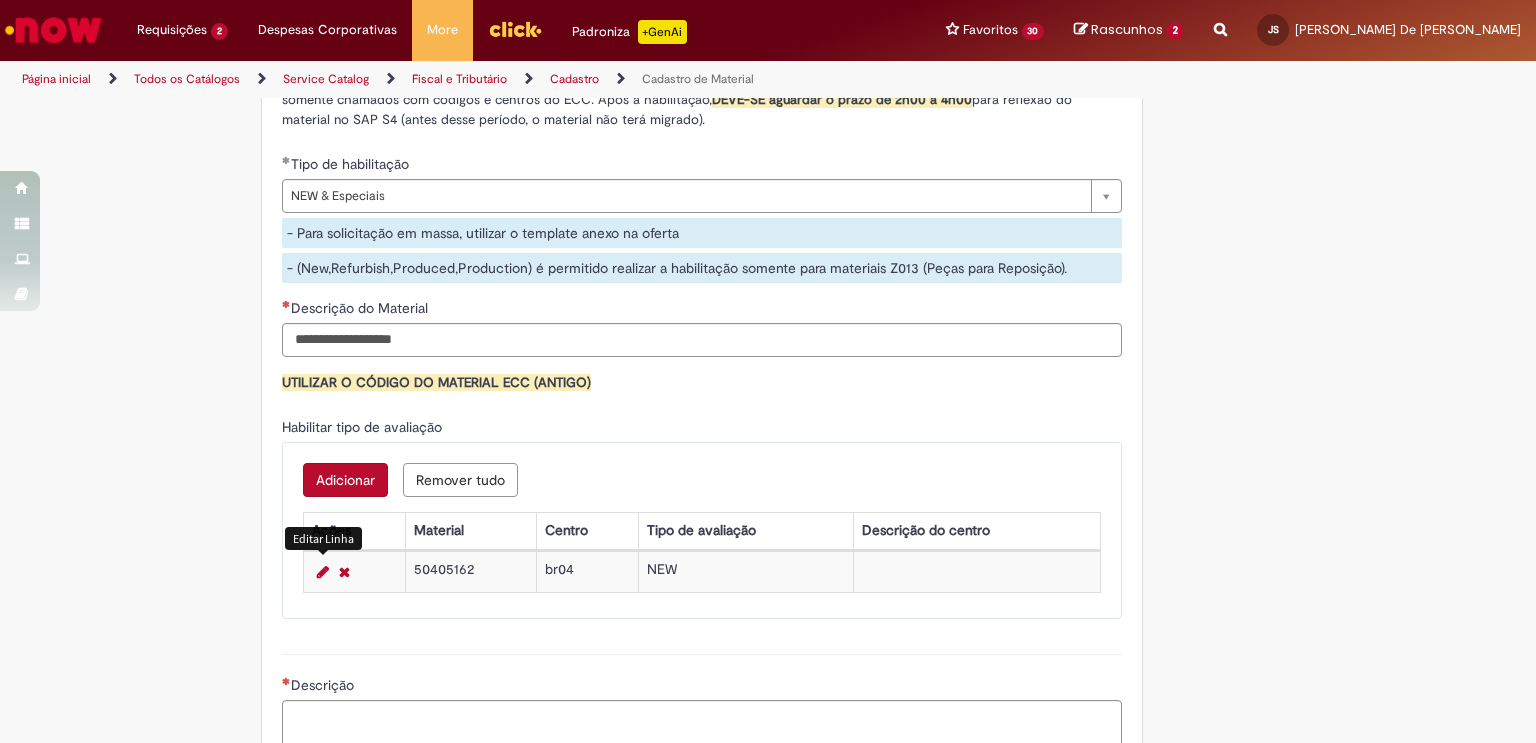 click at bounding box center [323, 572] 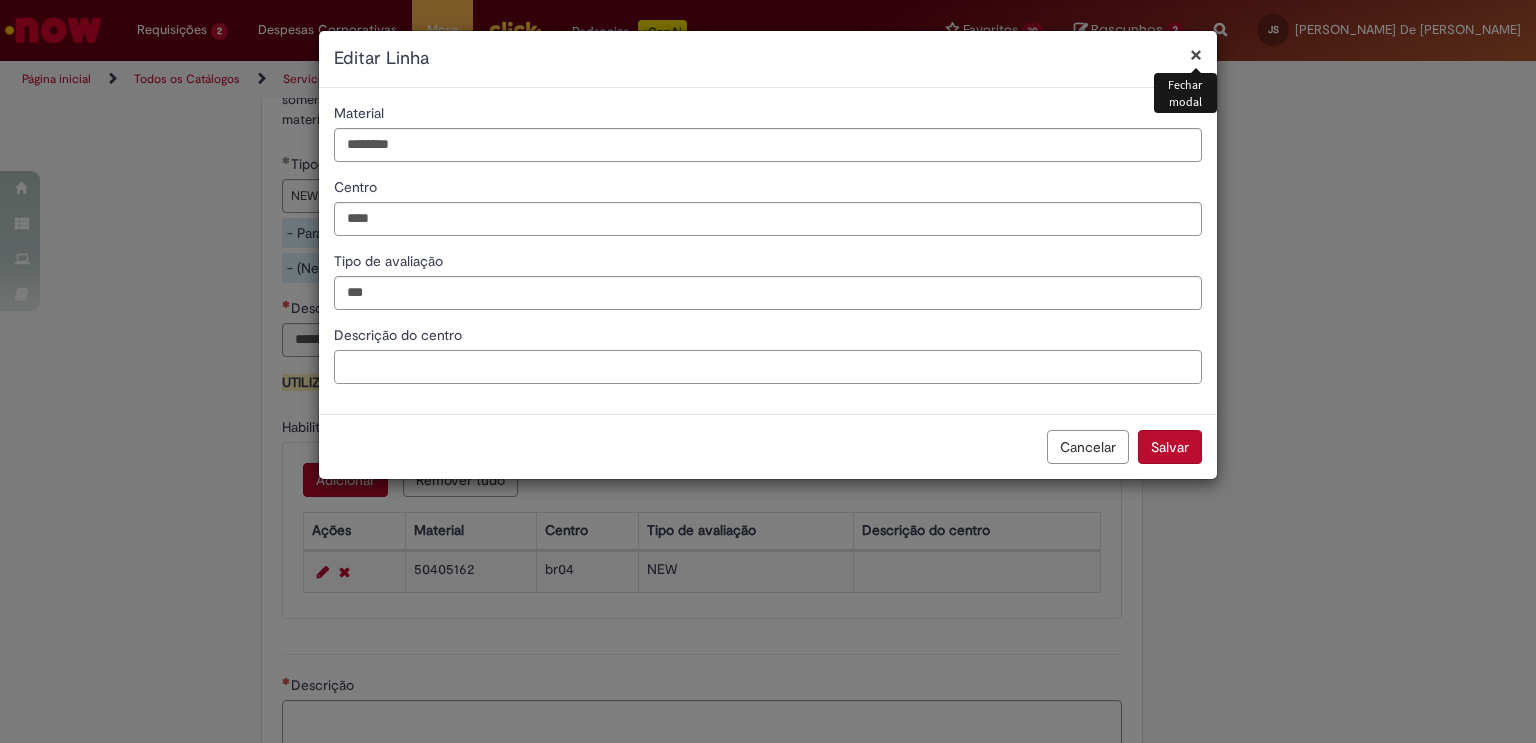 click on "Descrição do centro" at bounding box center [768, 367] 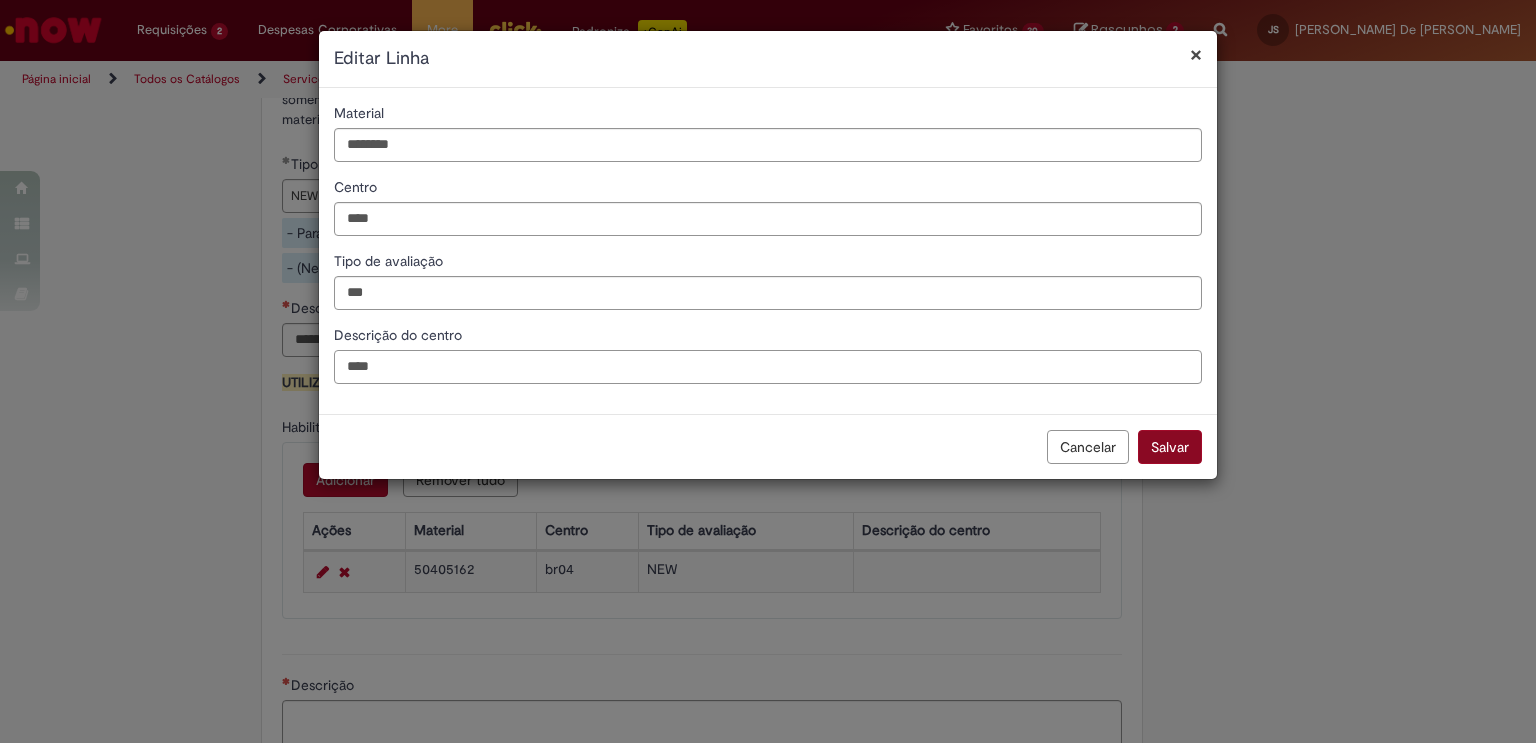 type on "****" 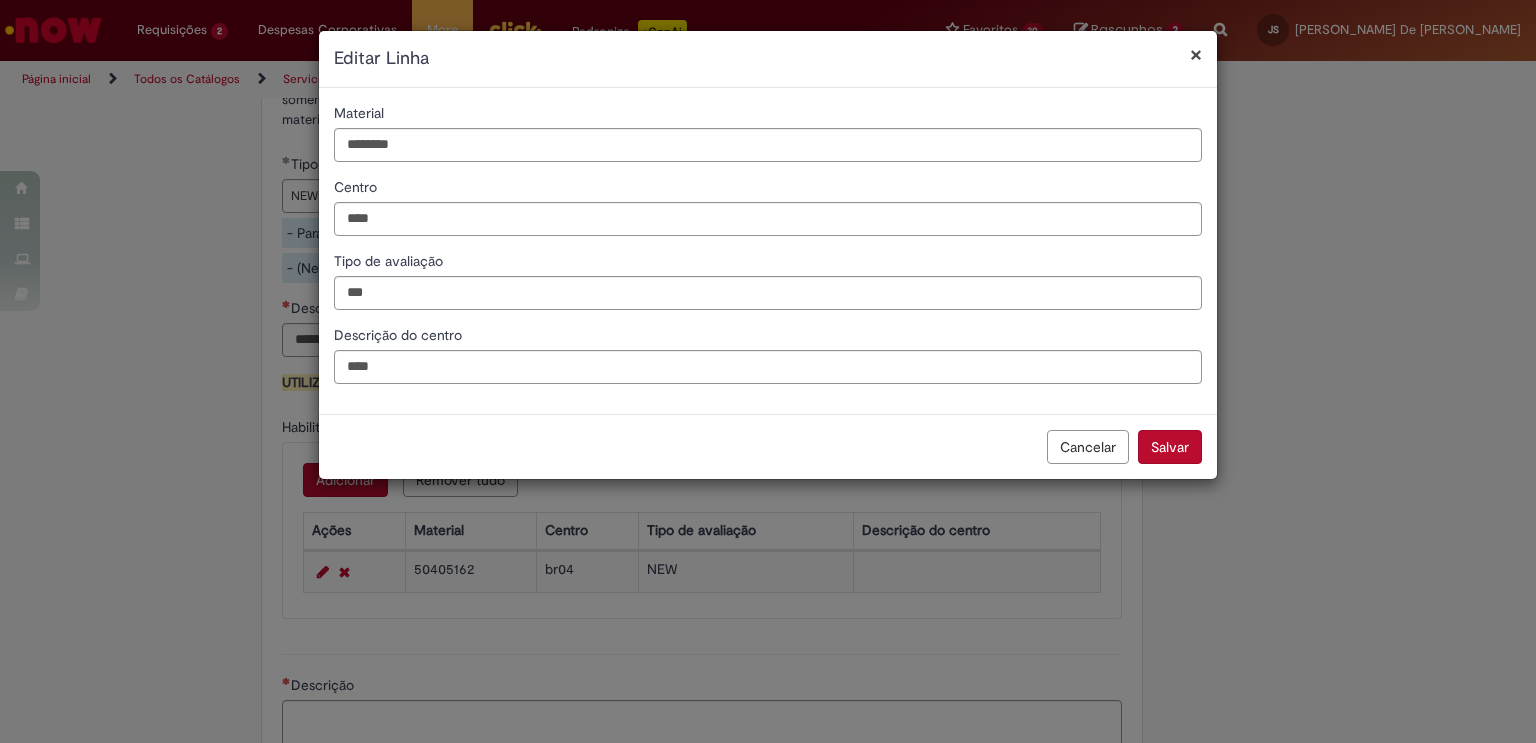 click on "Salvar" at bounding box center [1170, 447] 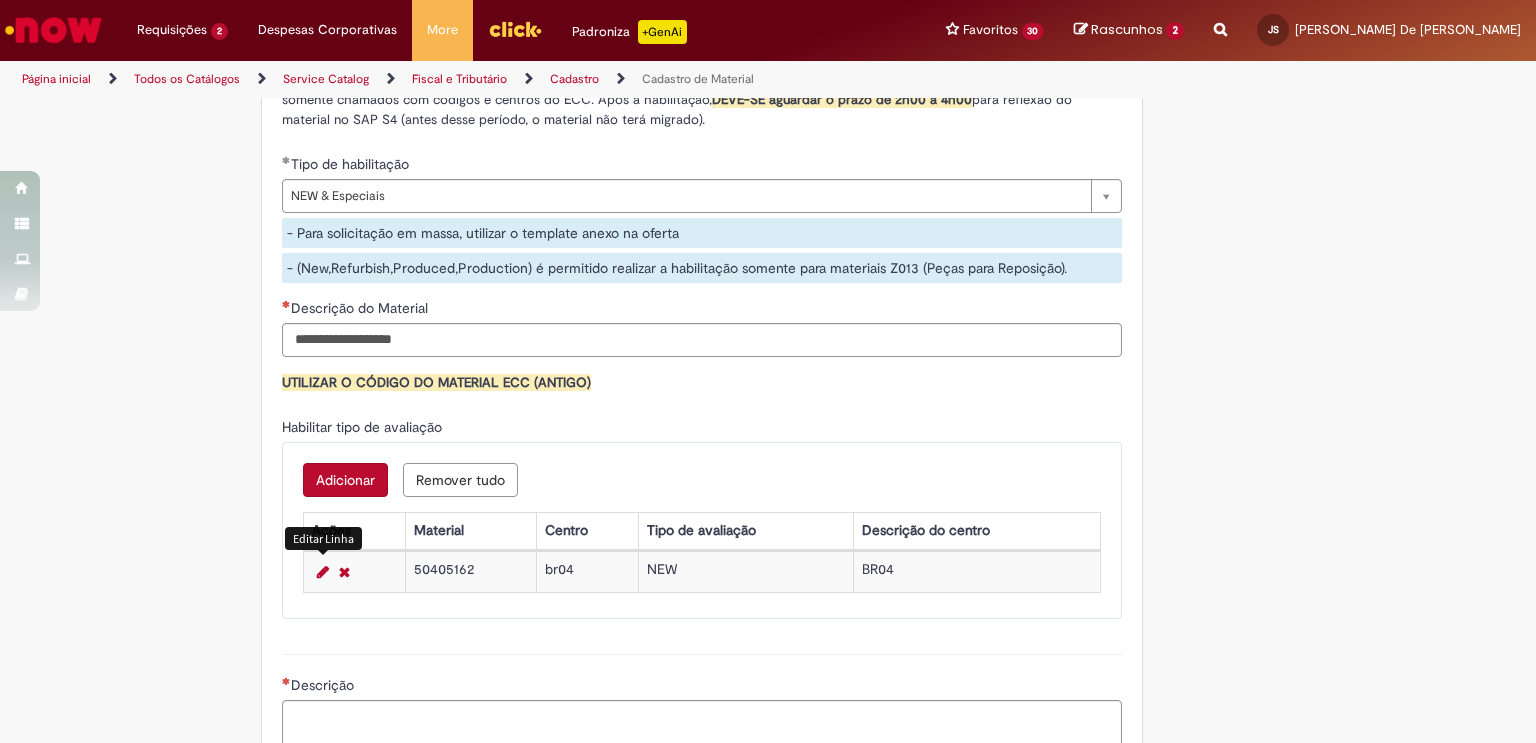 click on "Adicionar" at bounding box center [345, 480] 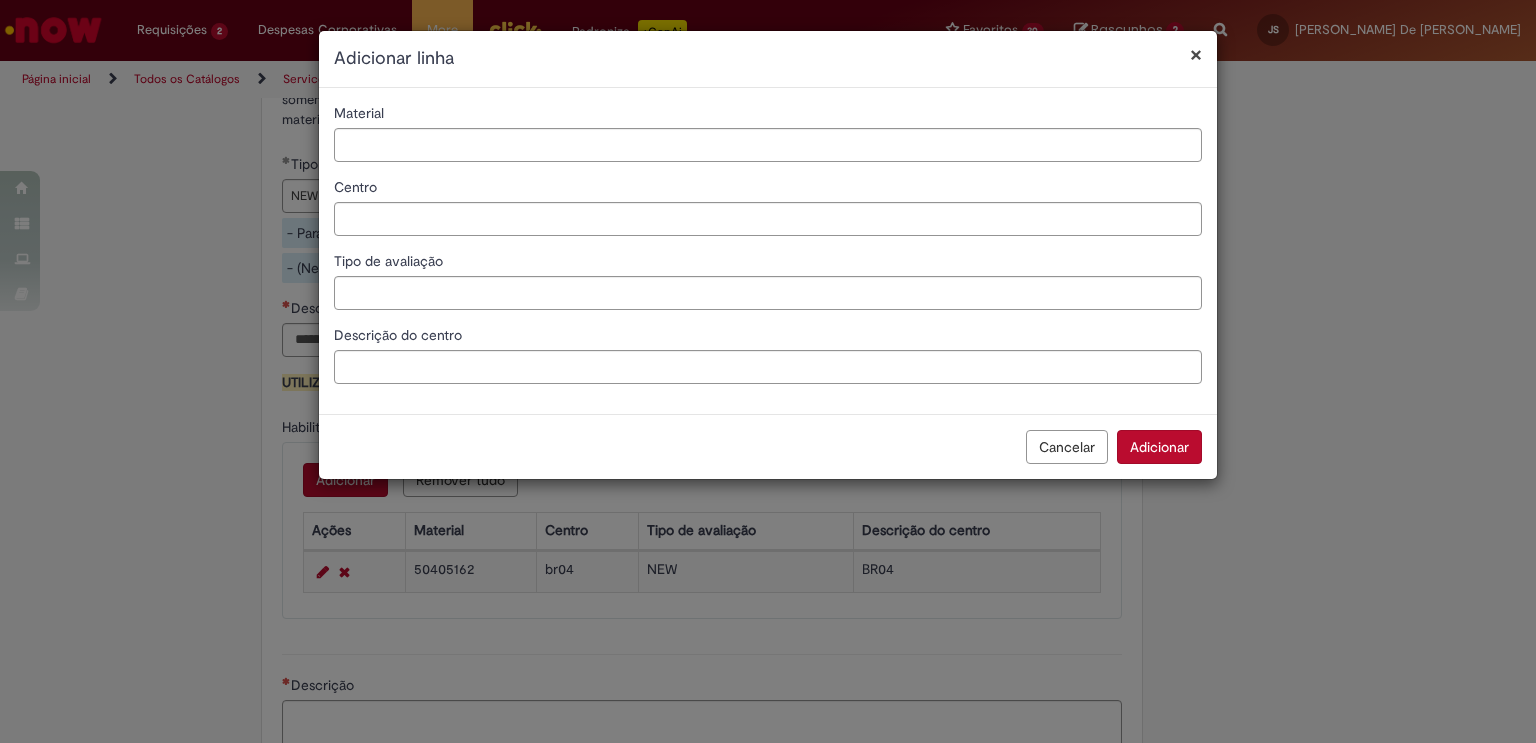 click on "×
Adicionar linha
Material Centro Tipo de avaliação Descrição do centro
Cancelar   Adicionar" at bounding box center (768, 371) 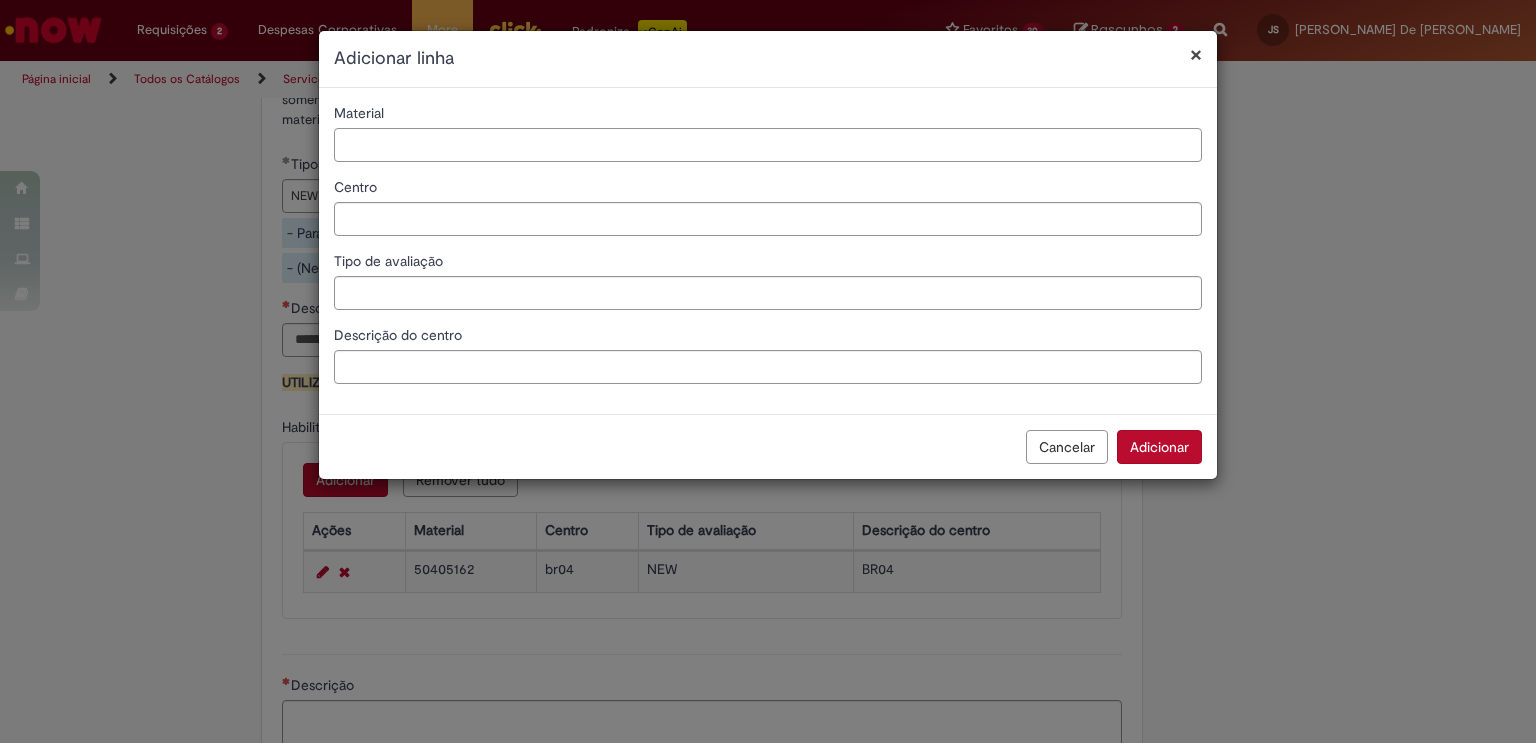 click on "Material" at bounding box center (768, 145) 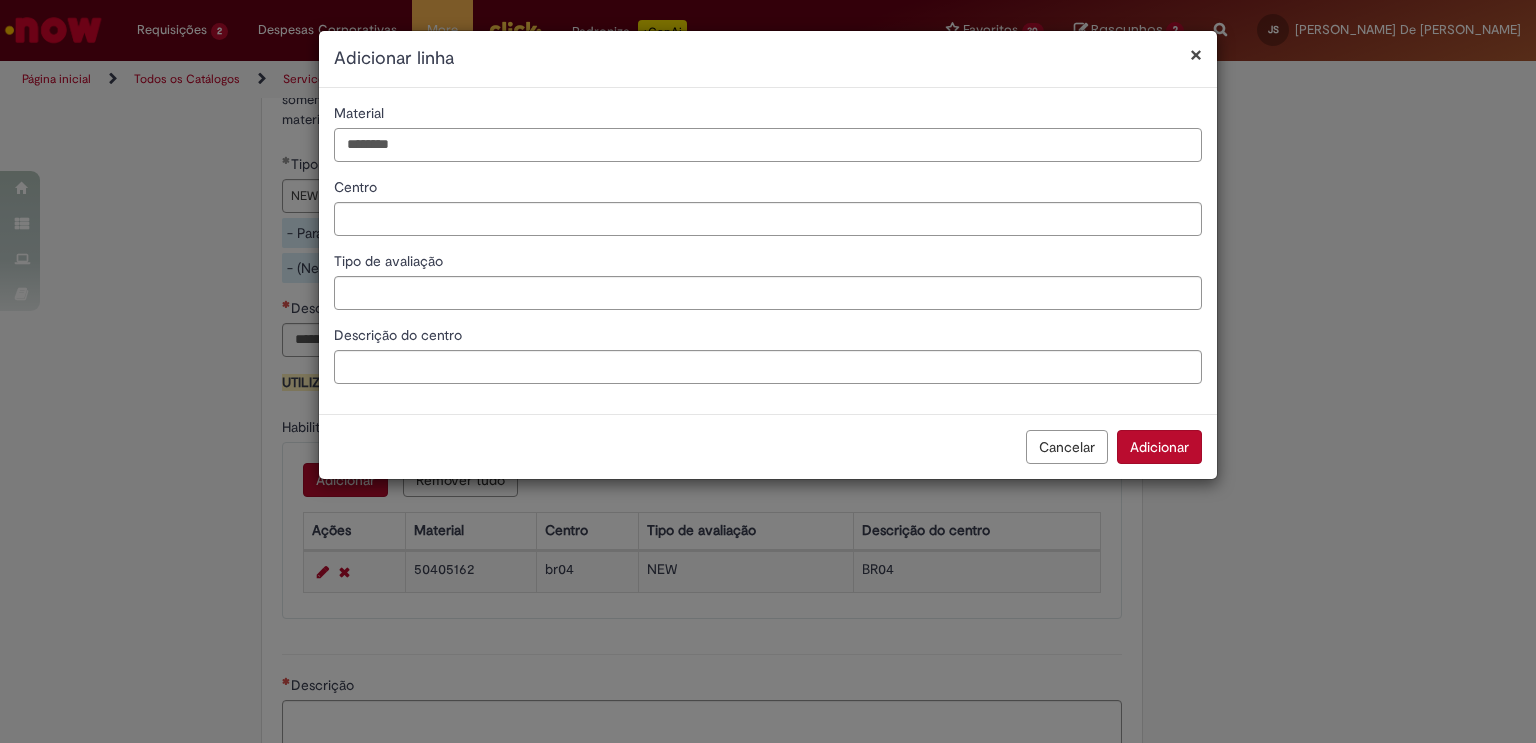type on "********" 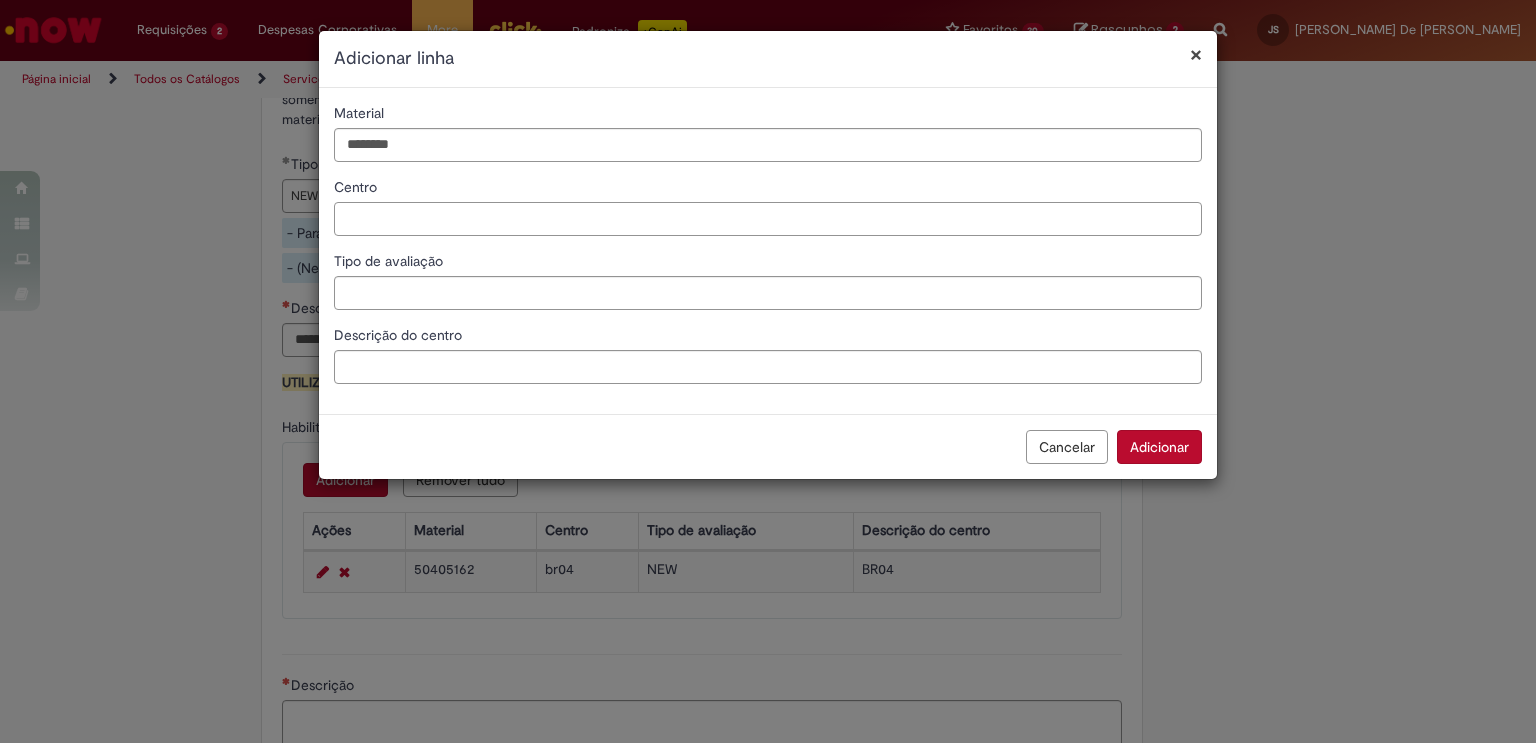 click on "Centro" at bounding box center (768, 219) 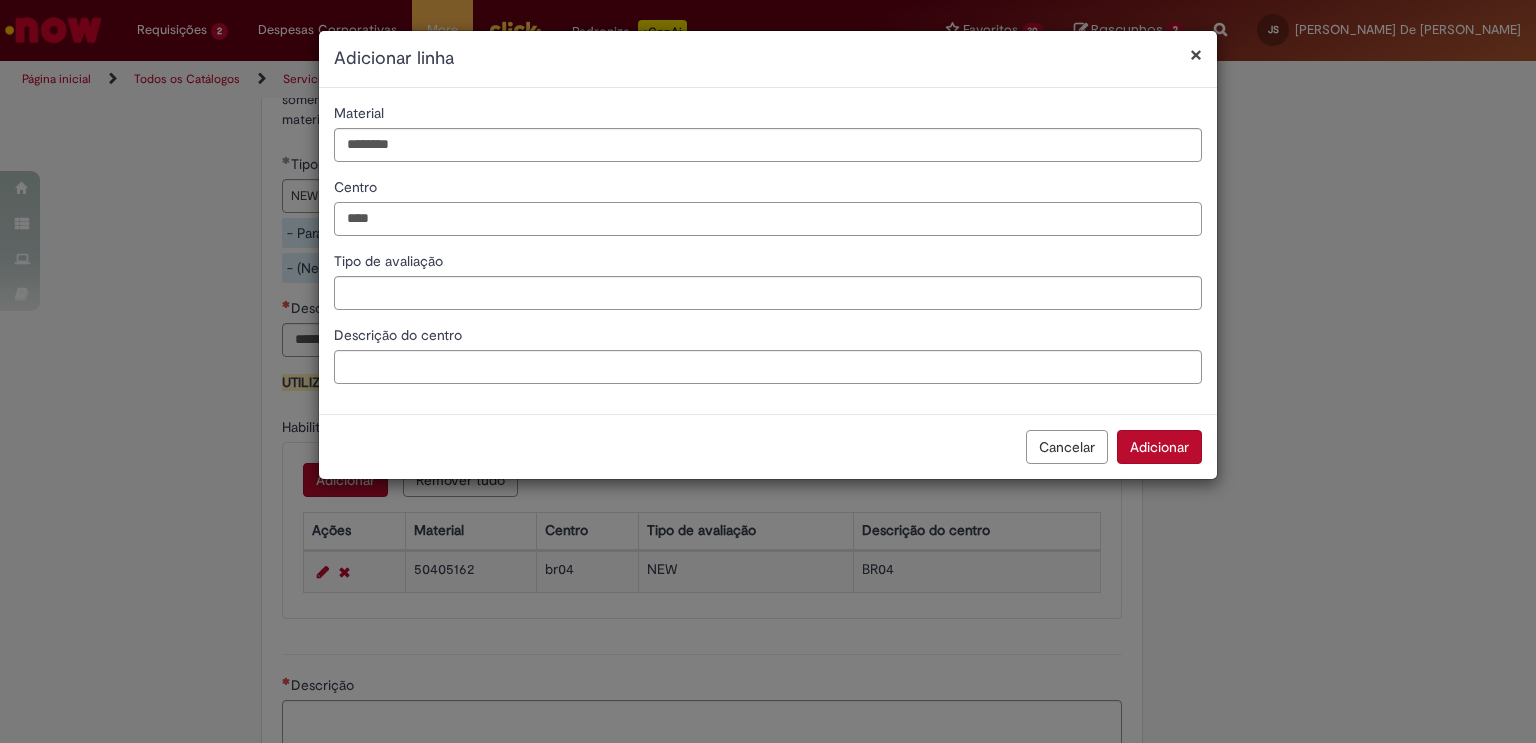 type on "****" 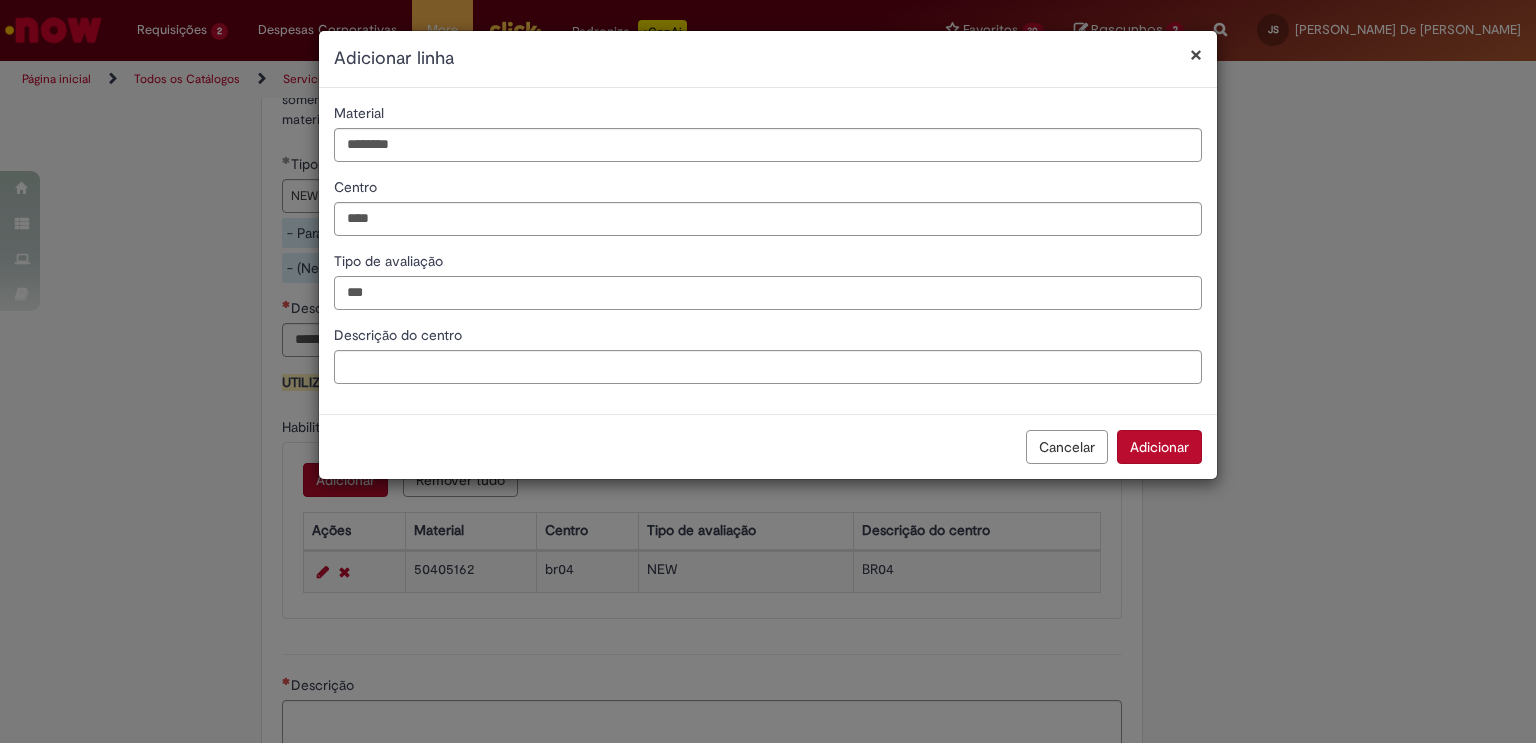 type on "***" 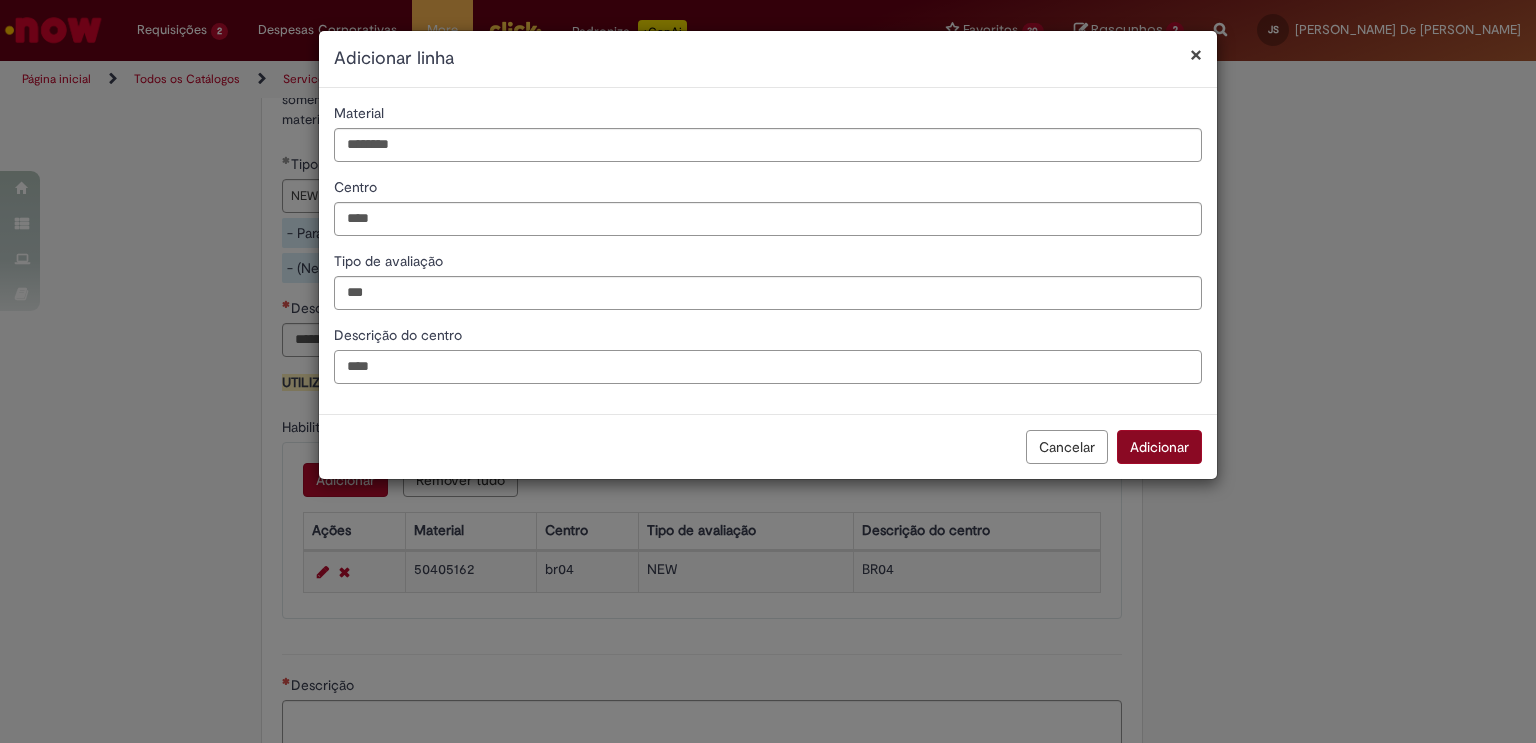 type on "****" 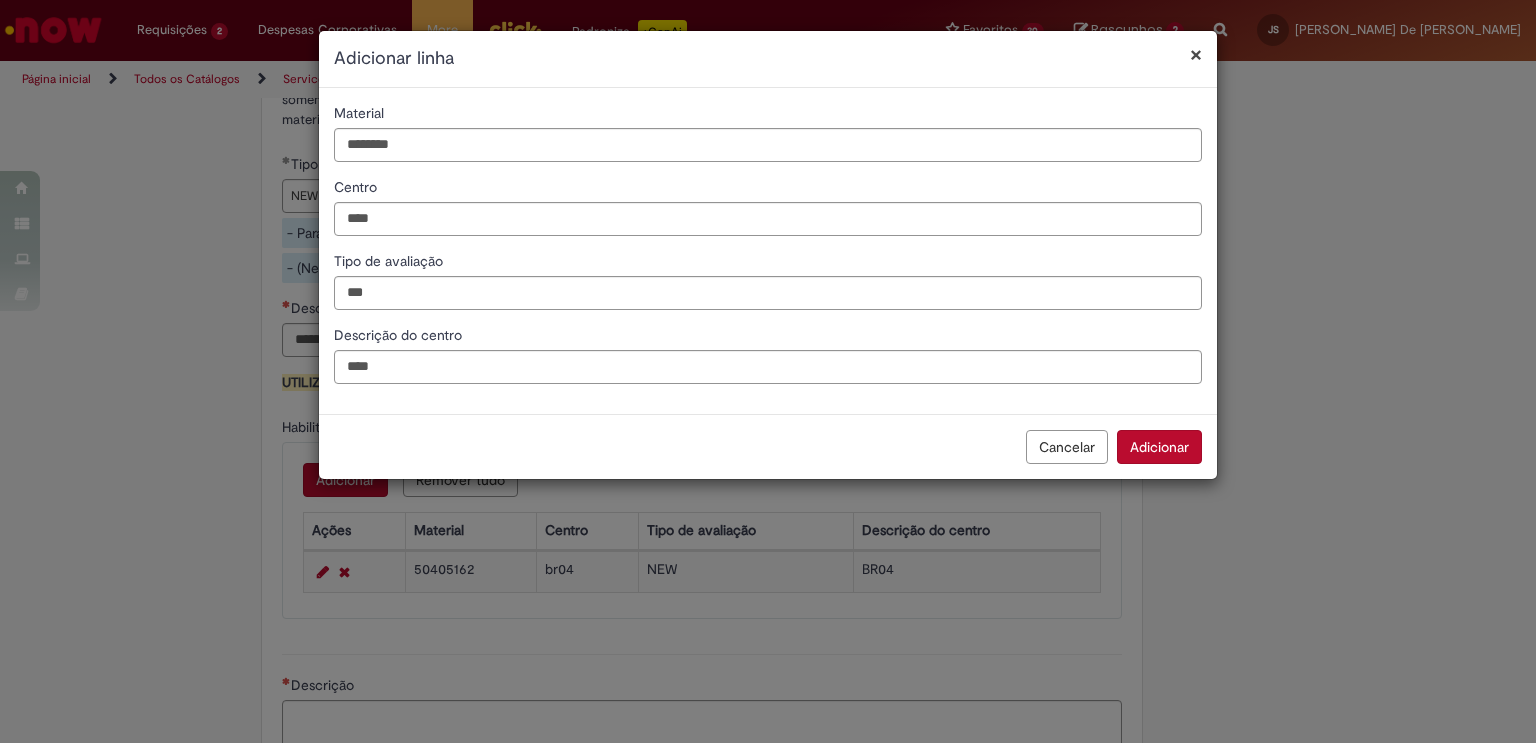 click on "Adicionar" at bounding box center [1159, 447] 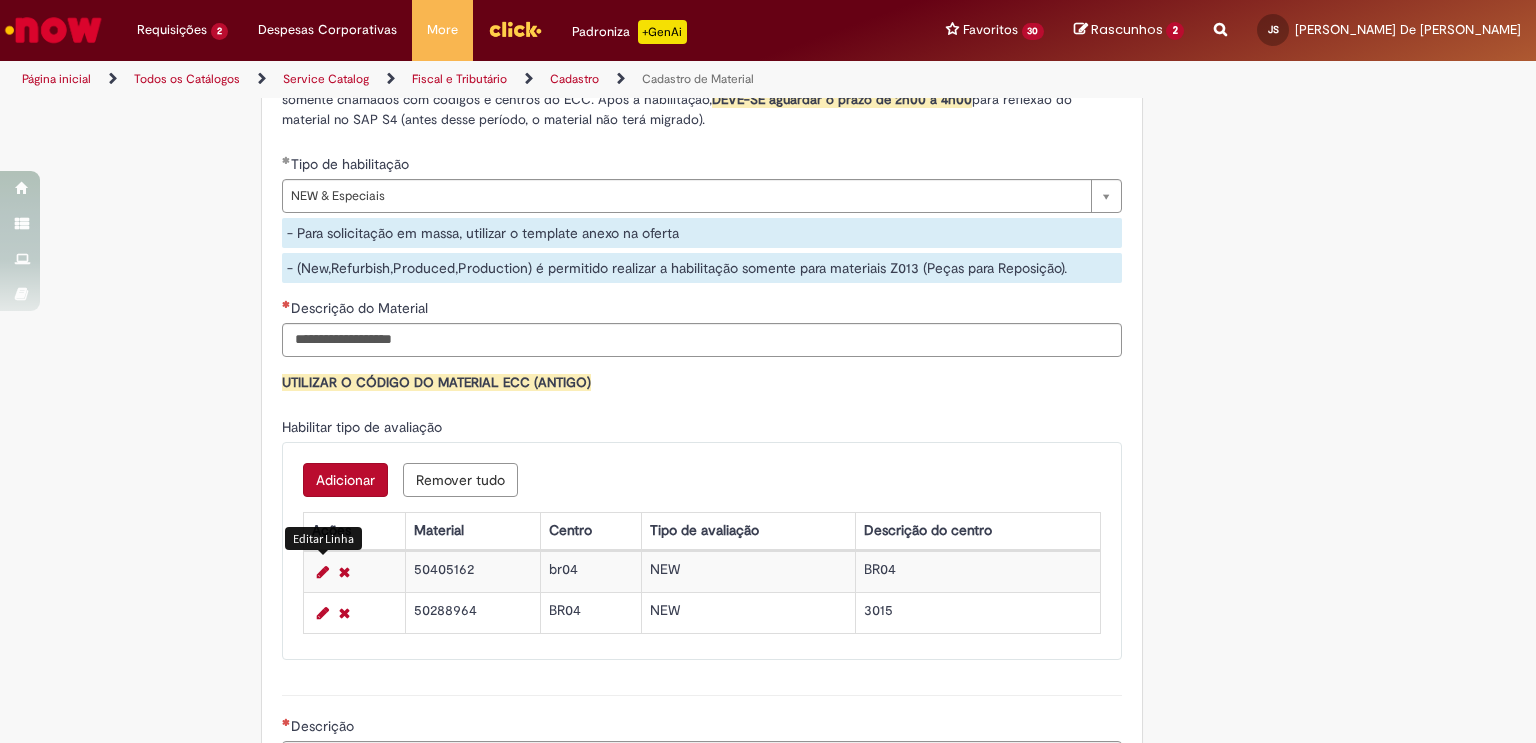 click at bounding box center [323, 572] 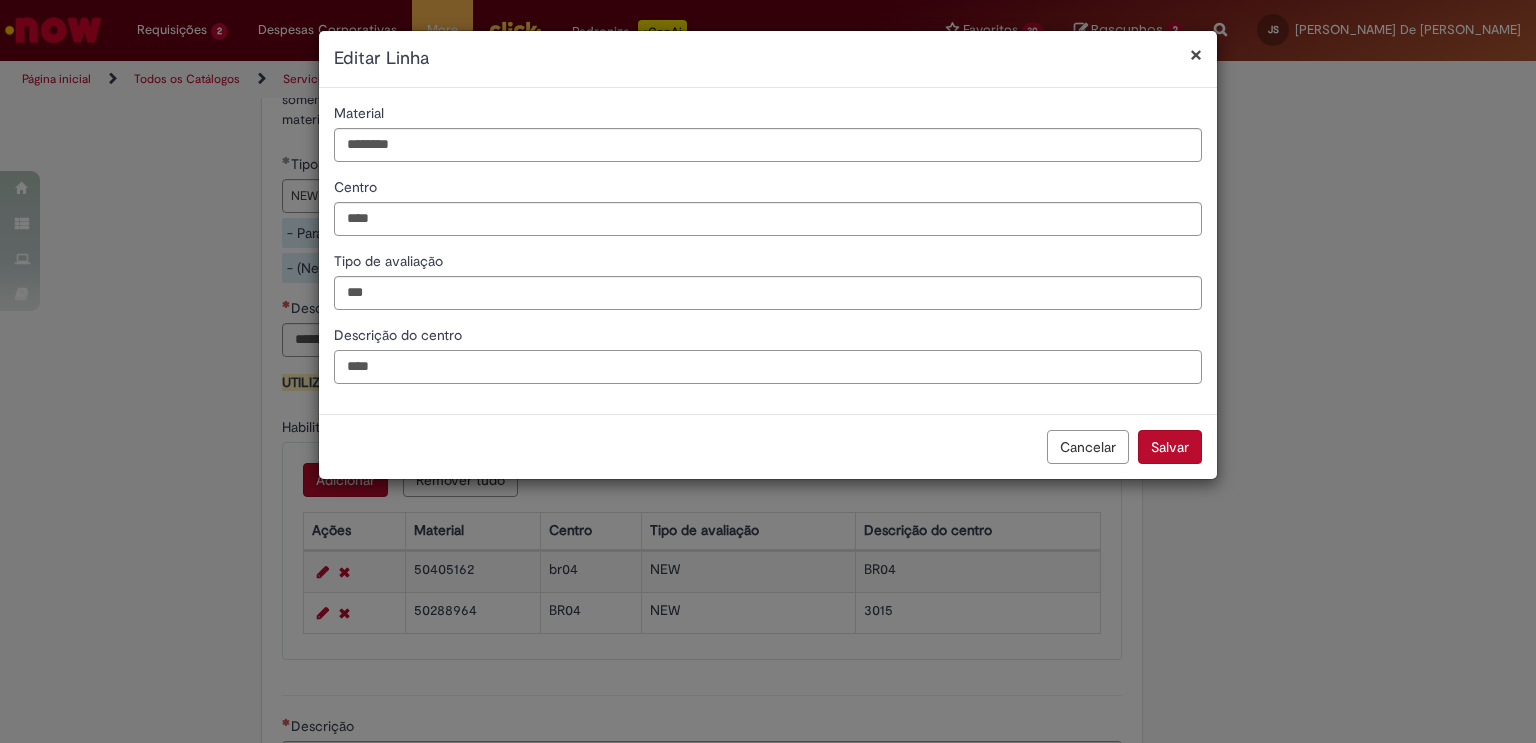 drag, startPoint x: 399, startPoint y: 359, endPoint x: 334, endPoint y: 364, distance: 65.192024 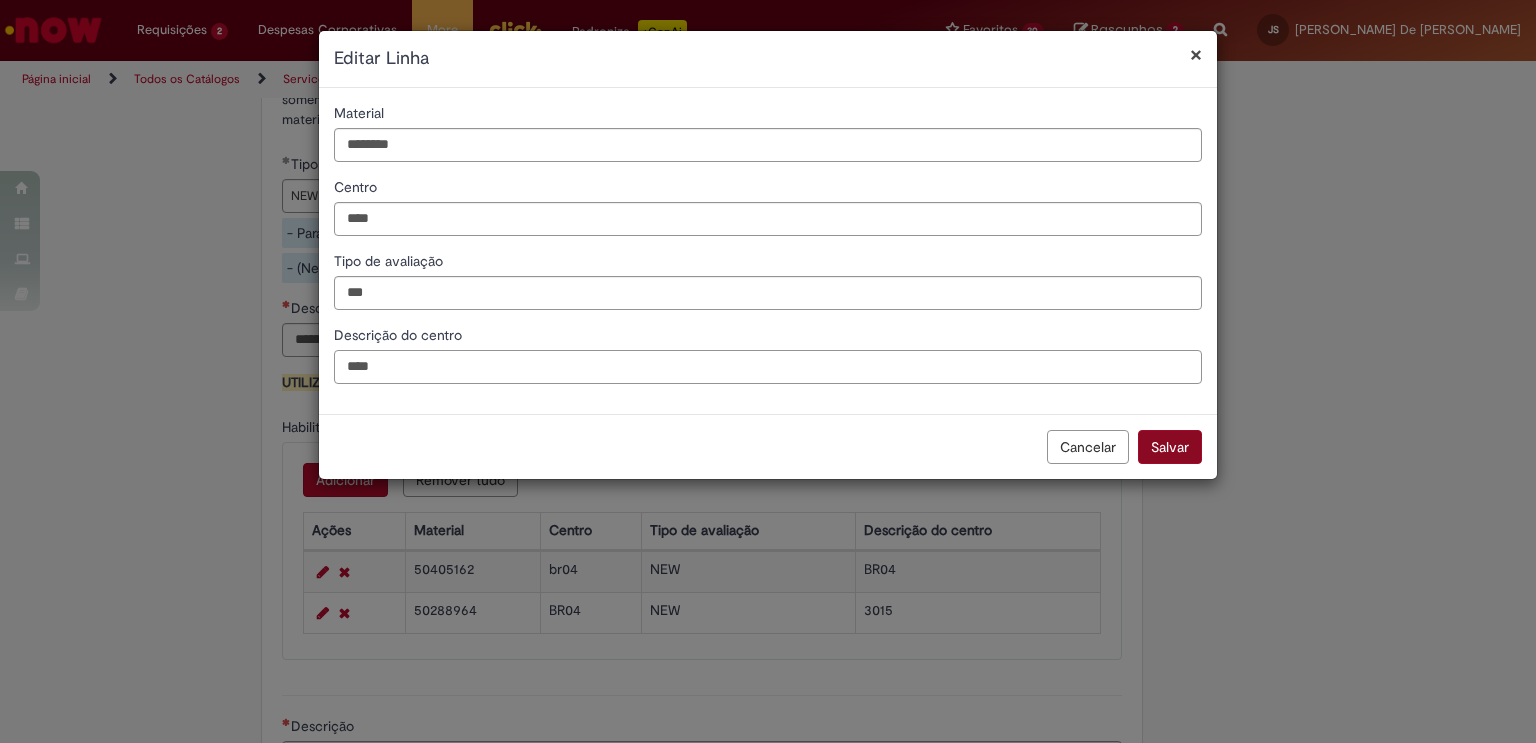 type on "****" 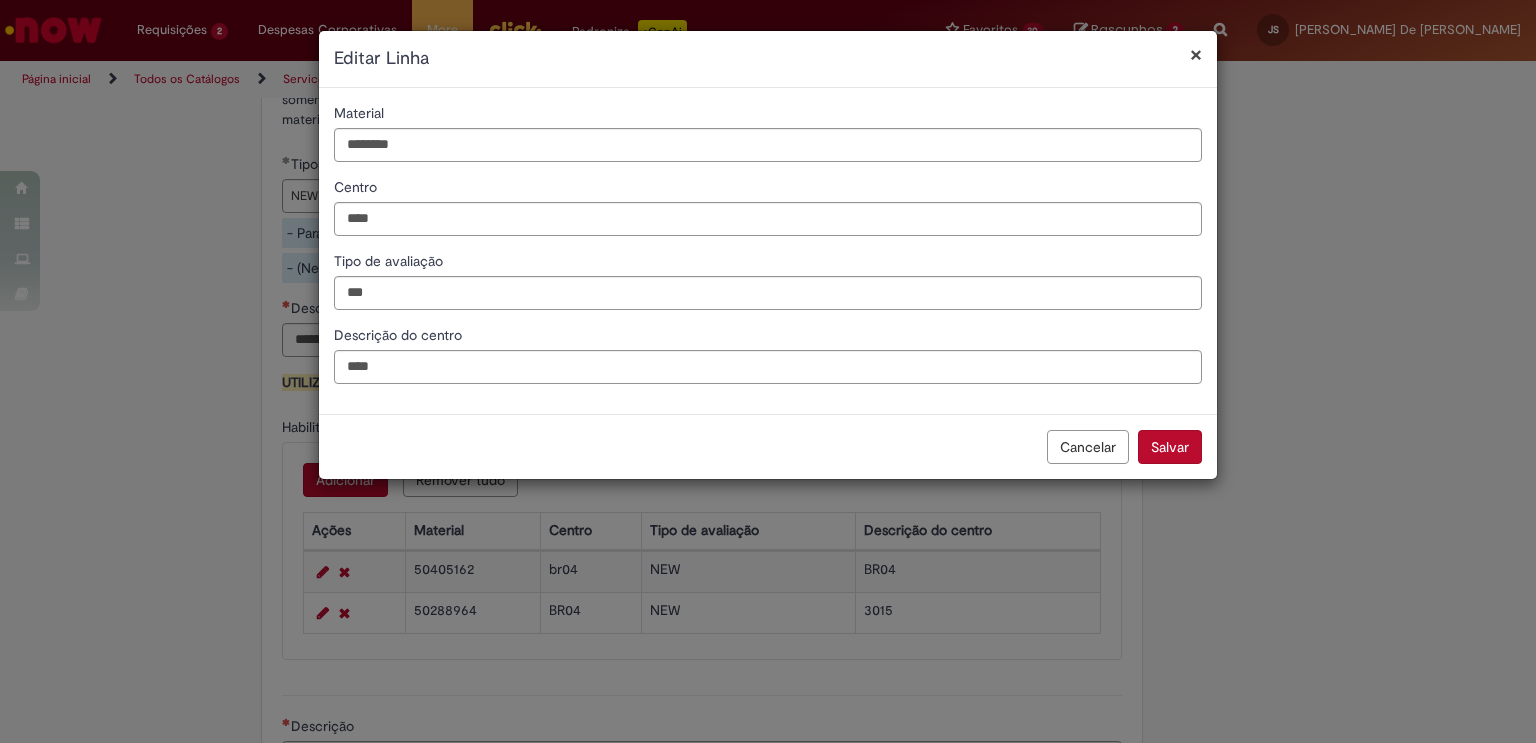 click on "Salvar" at bounding box center (1170, 447) 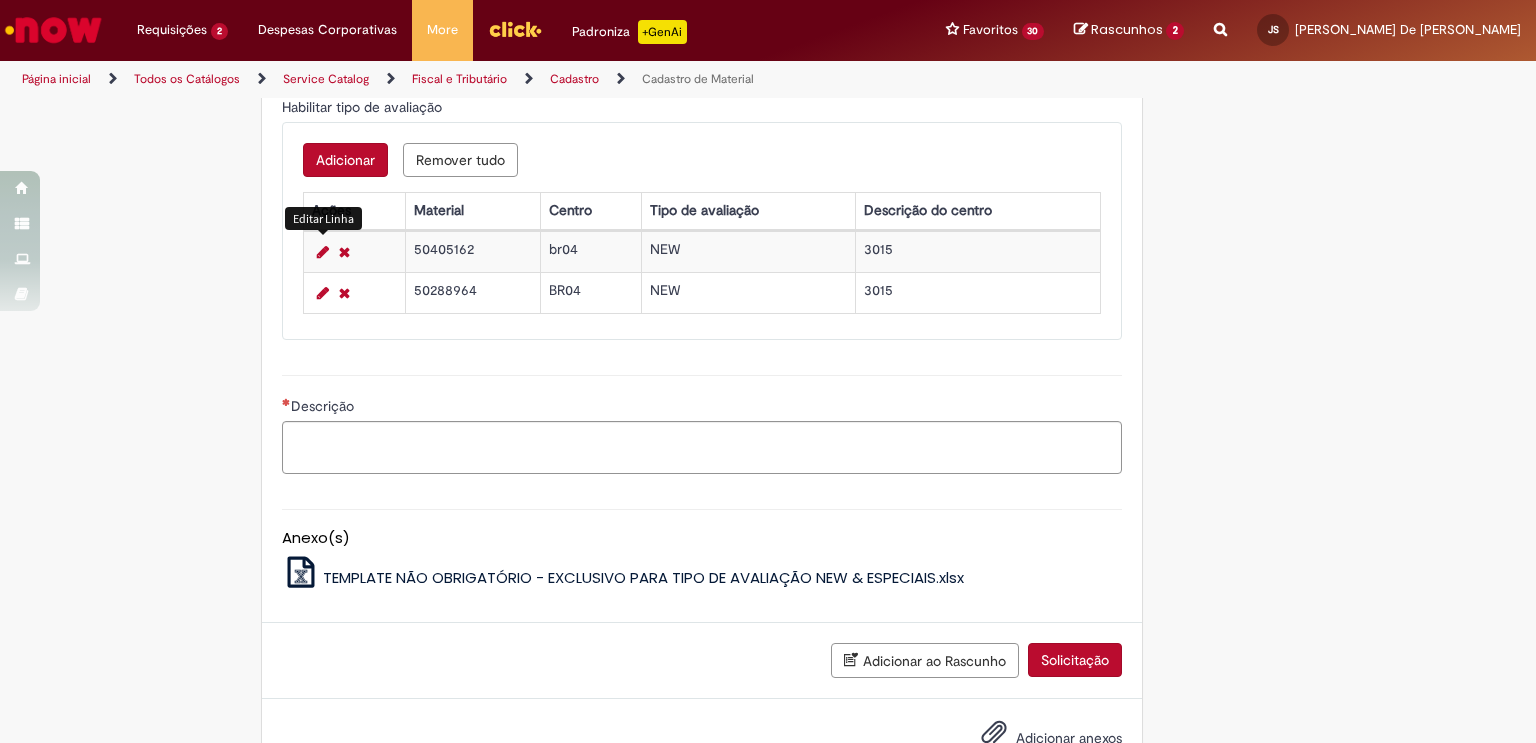 scroll, scrollTop: 1784, scrollLeft: 0, axis: vertical 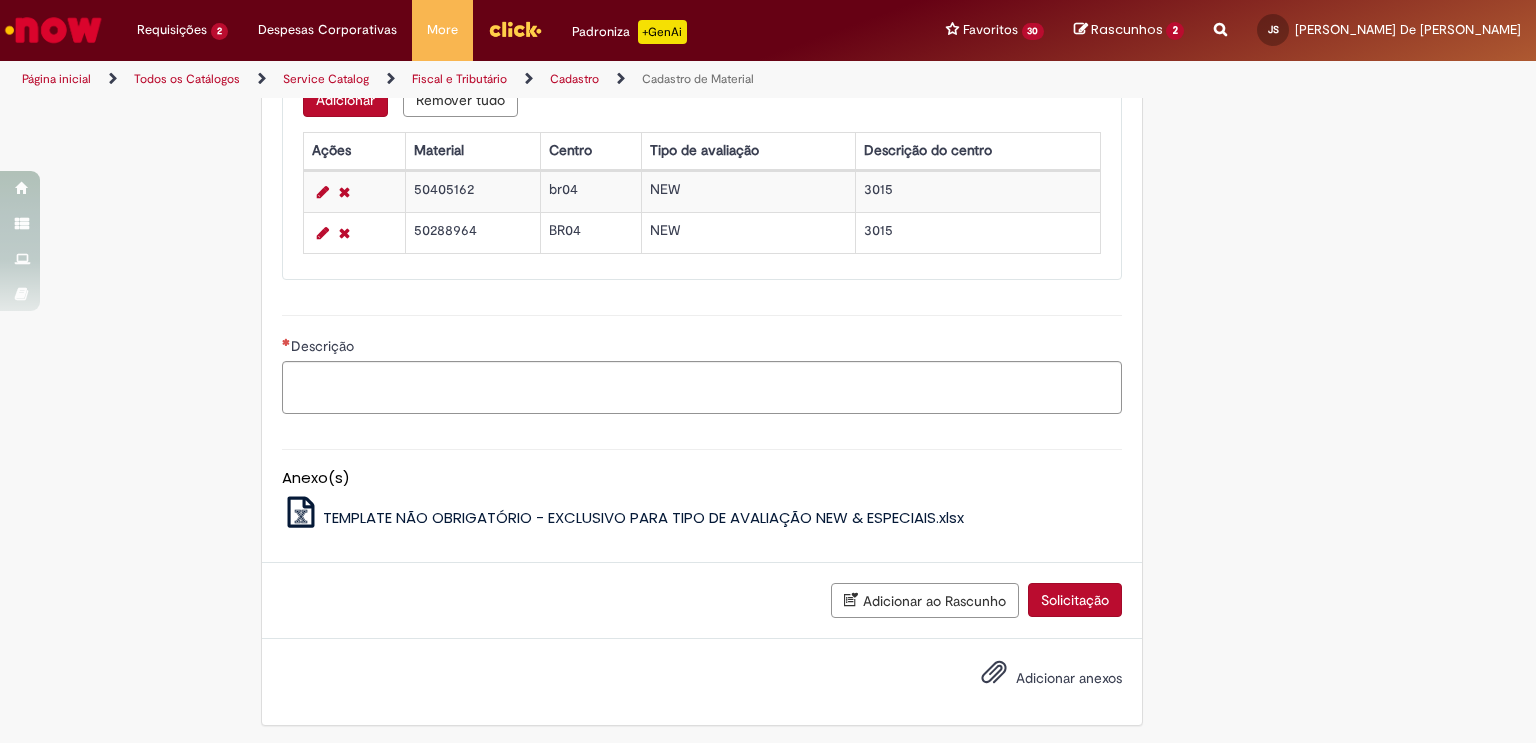 click on "Tire dúvidas com LupiAssist    +GenAI
Oi! Eu sou LupiAssist, uma Inteligência Artificial Generativa em constante aprendizado   Meu conteúdo é monitorado para trazer uma melhor experiência
Dúvidas comuns:
Só mais um instante, estou consultando nossas bases de conhecimento  e escrevendo a melhor resposta pra você!
Title
Lorem ipsum dolor sit amet    Fazer uma nova pergunta
Gerei esta resposta utilizando IA Generativa em conjunto com os nossos padrões. Em caso de divergência, os documentos oficiais prevalecerão.
Saiba mais em:
Ou ligue para:
E aí, te ajudei?
Sim, obrigado!" at bounding box center [768, -468] 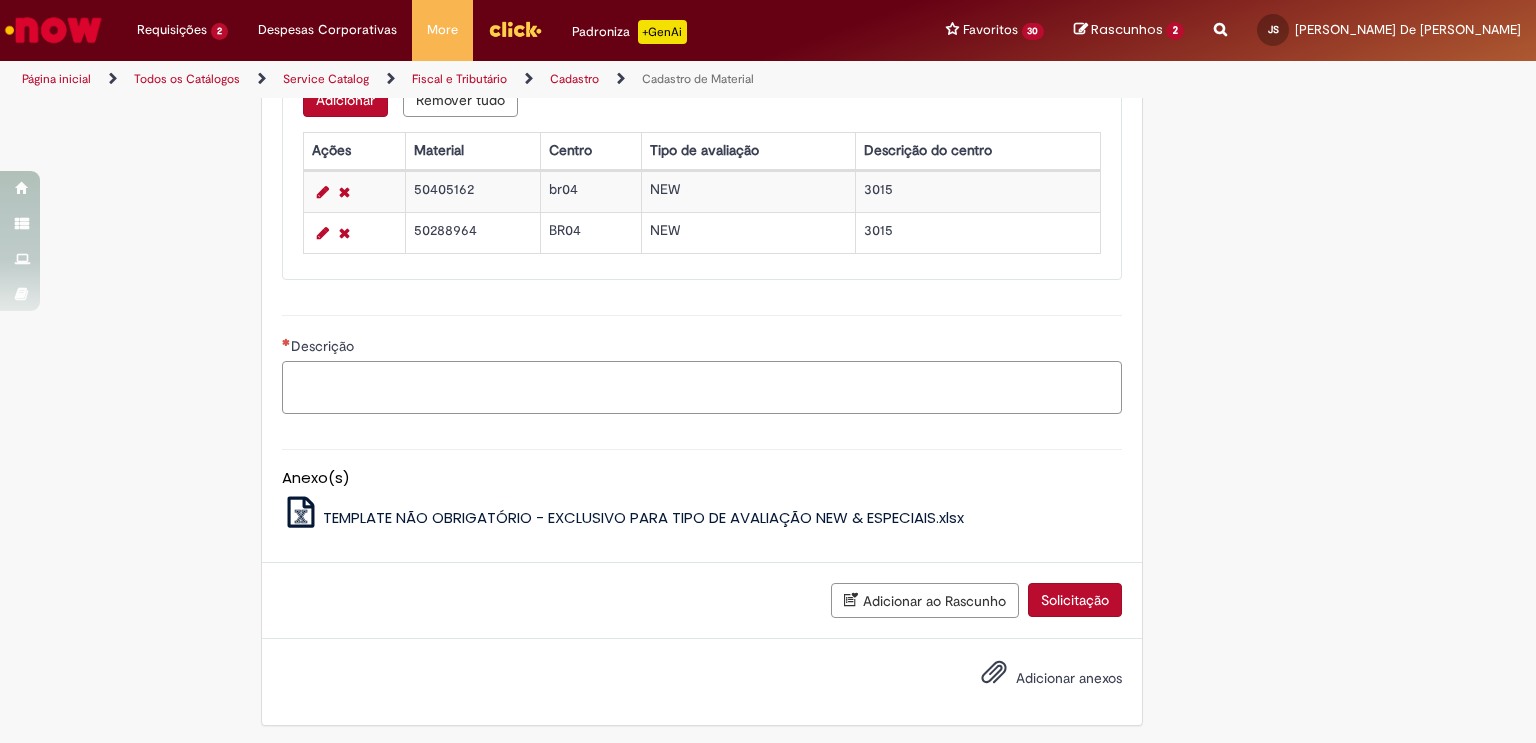 click on "Descrição" at bounding box center [702, 388] 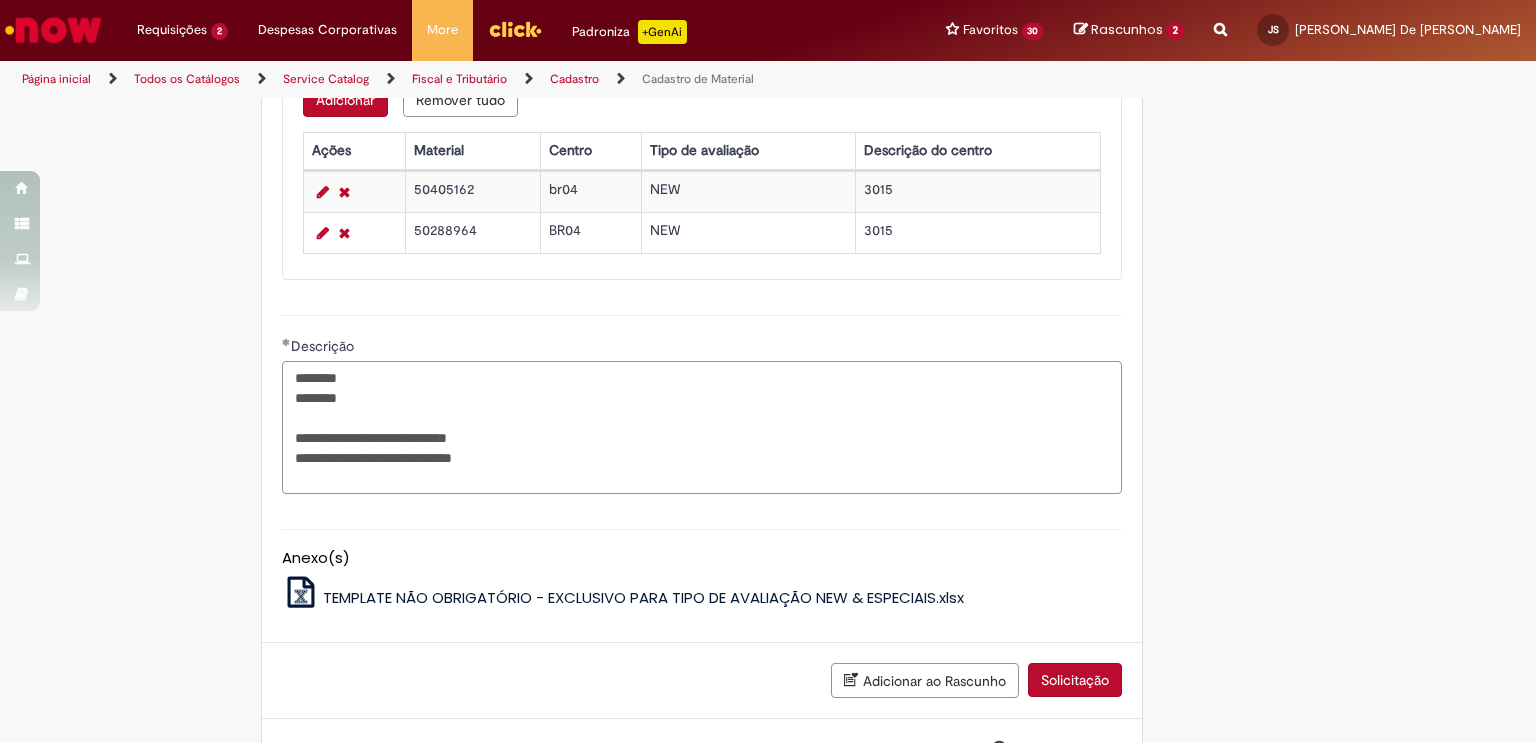click on "**********" at bounding box center (702, 428) 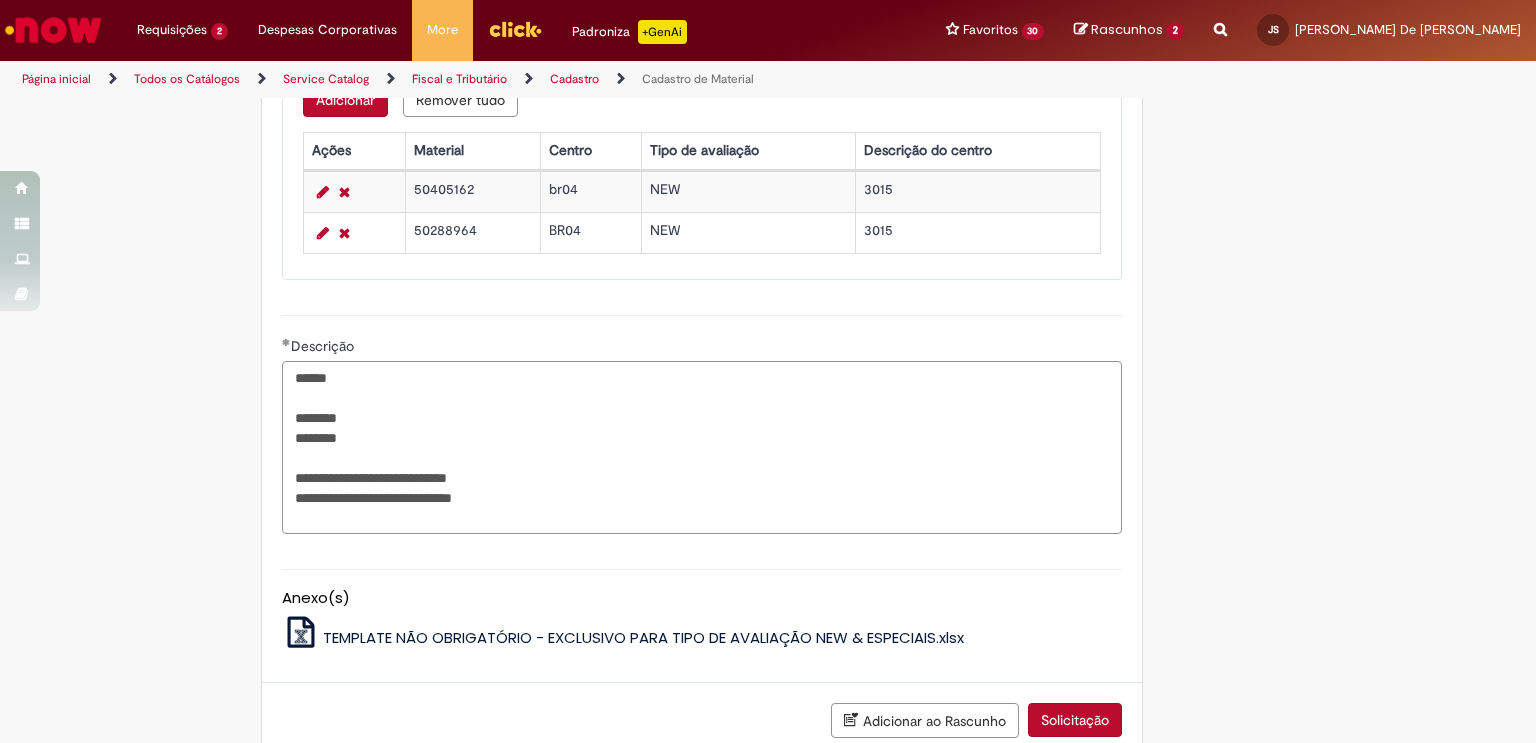 scroll, scrollTop: 1904, scrollLeft: 0, axis: vertical 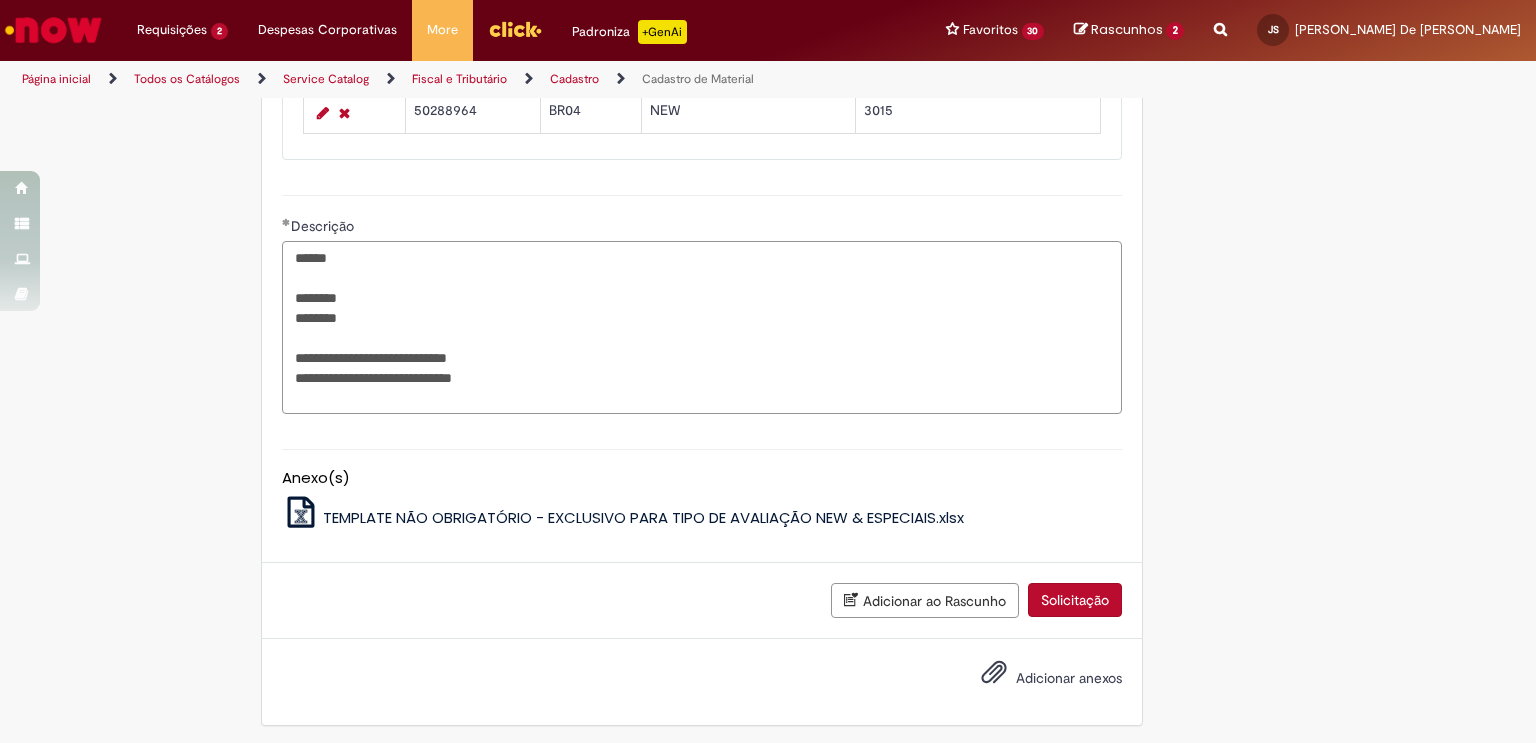 type on "**********" 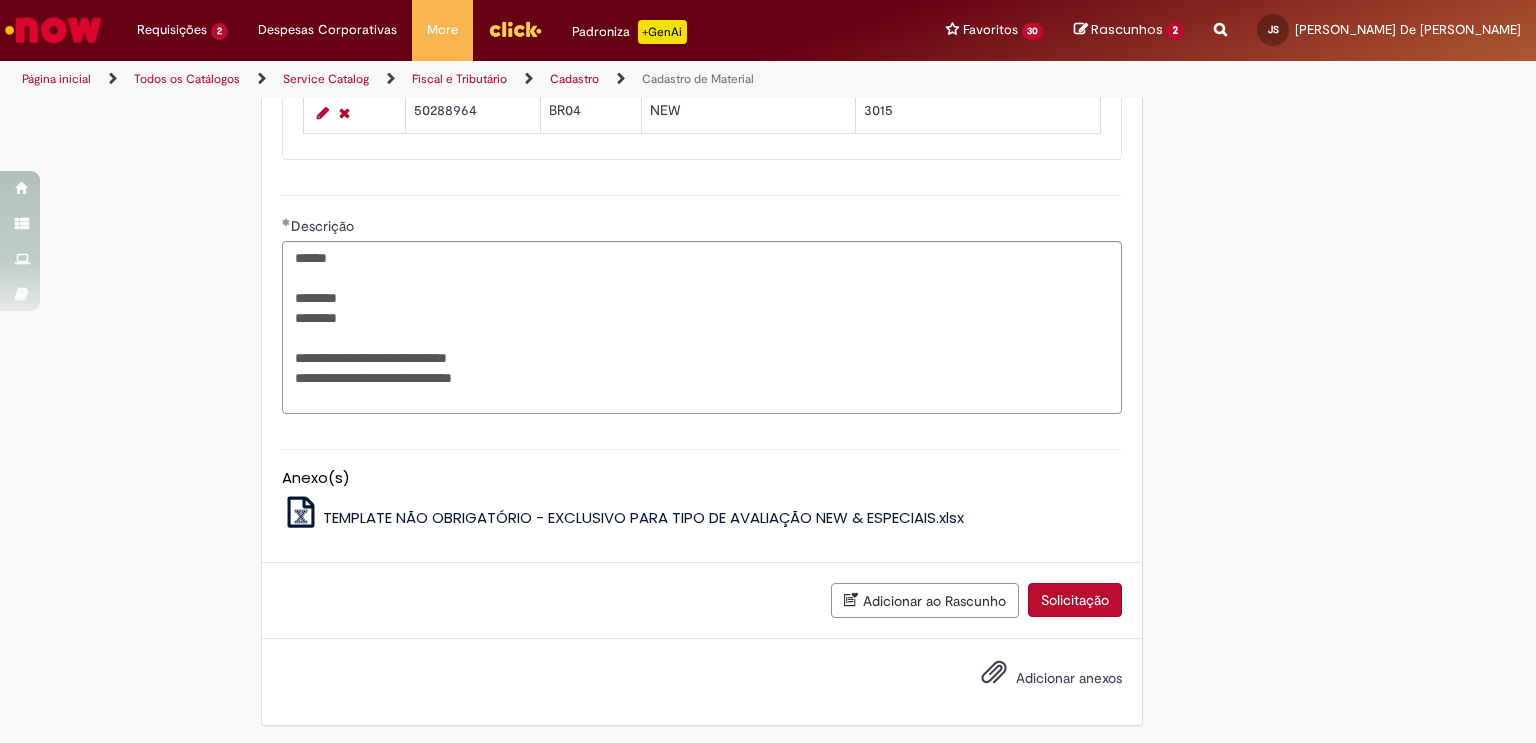 click on "TEMPLATE NÃO OBRIGATÓRIO - EXCLUSIVO PARA TIPO DE AVALIAÇÃO NEW & ESPECIAIS.xlsx" at bounding box center (643, 517) 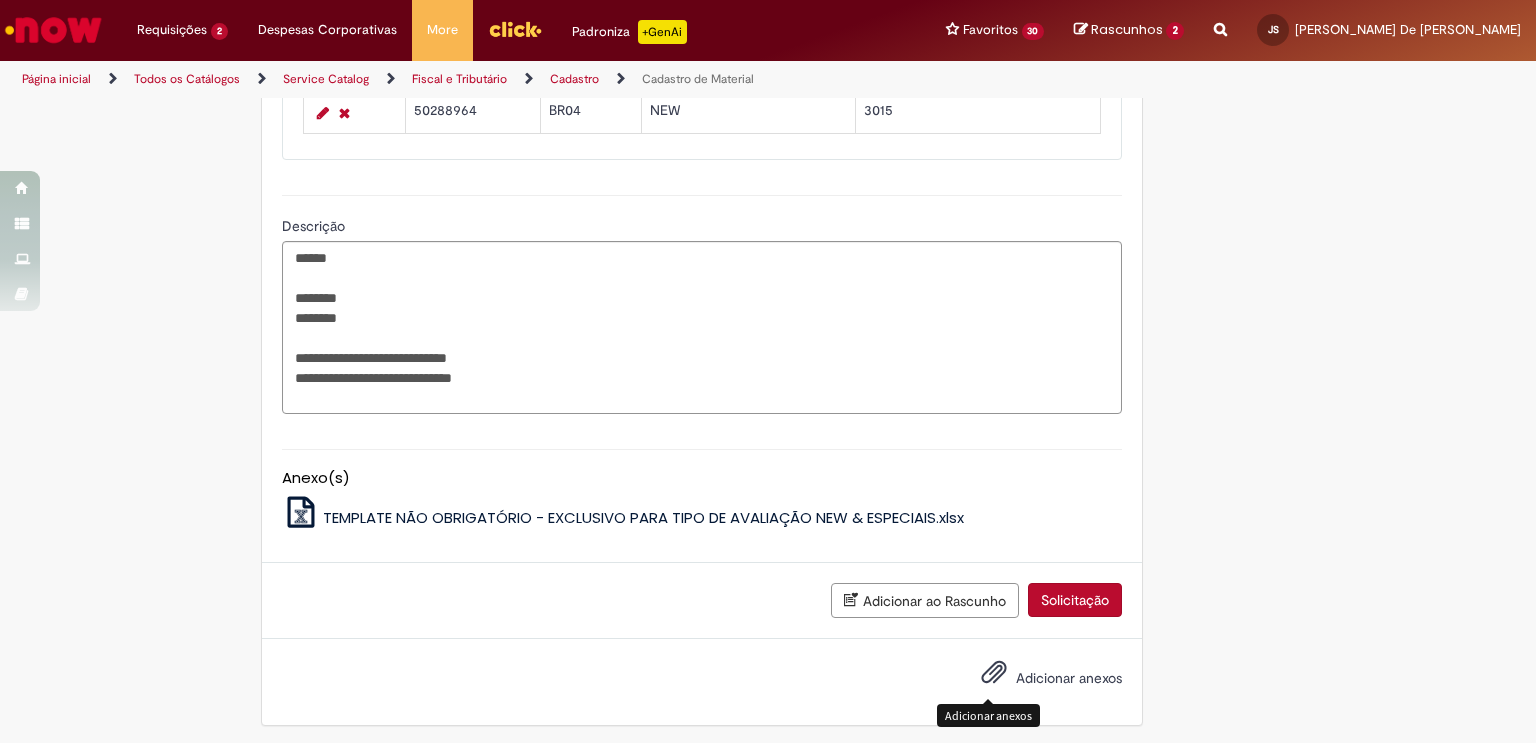 click at bounding box center [994, 673] 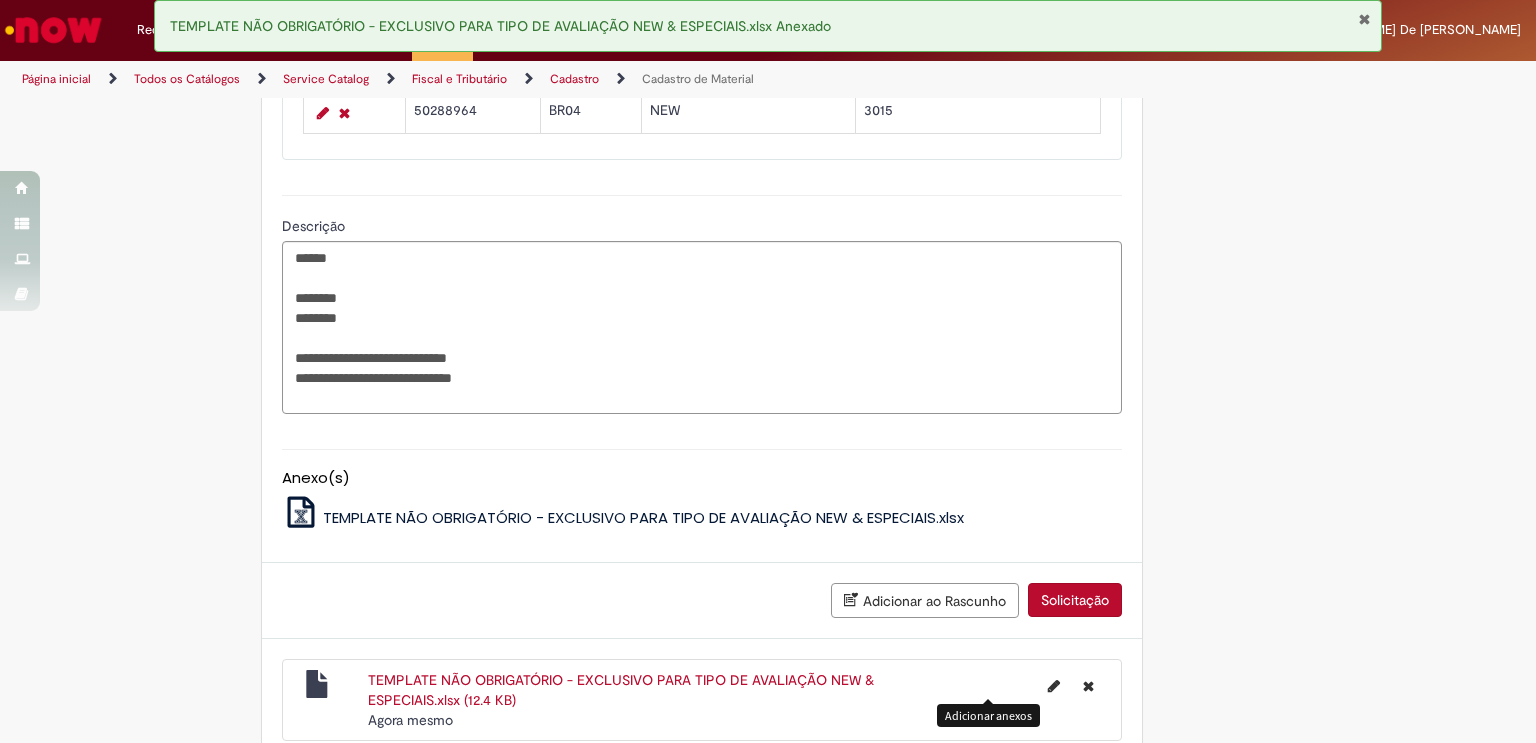 click on "Solicitação" at bounding box center (1075, 600) 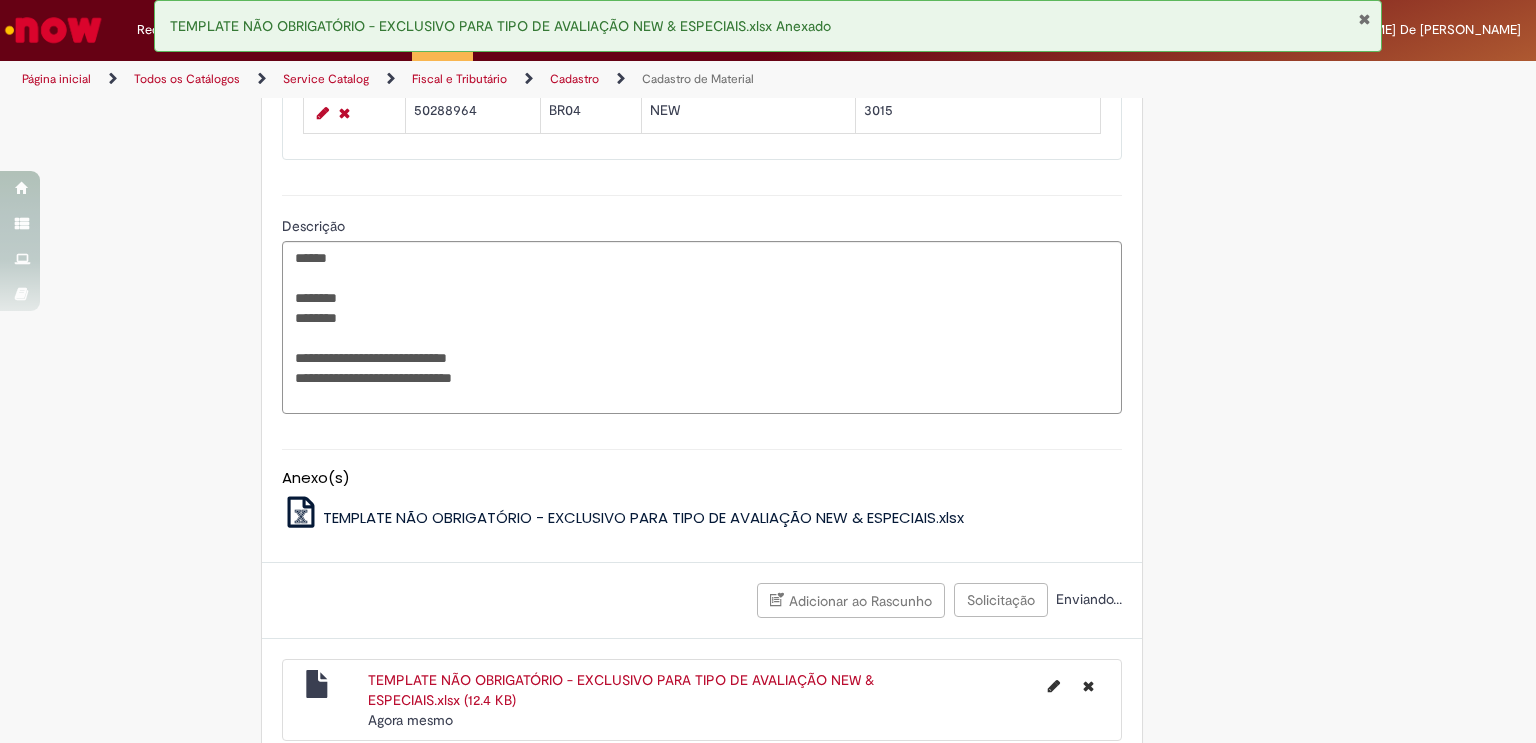 scroll, scrollTop: 1321, scrollLeft: 0, axis: vertical 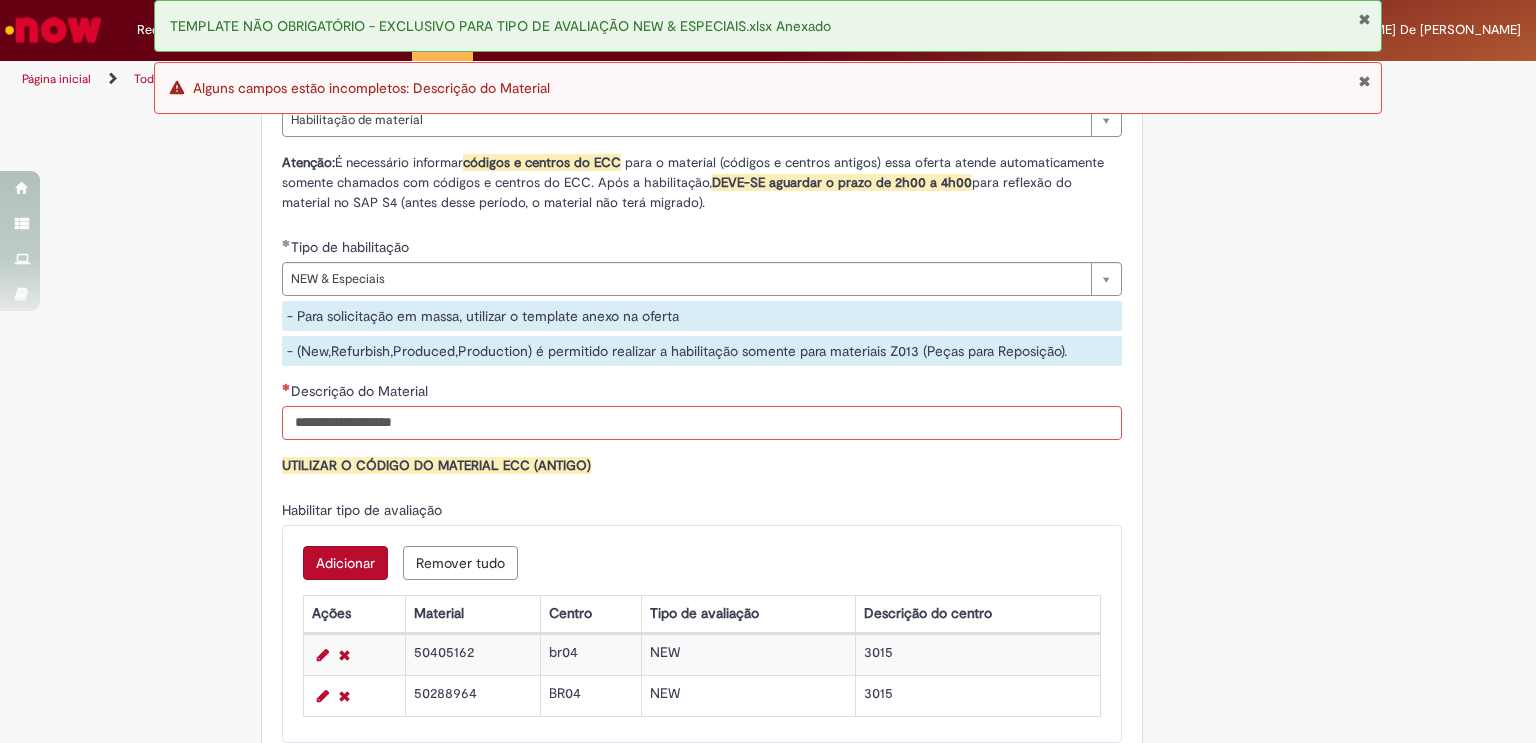 click on "Descrição do Material" at bounding box center (702, 423) 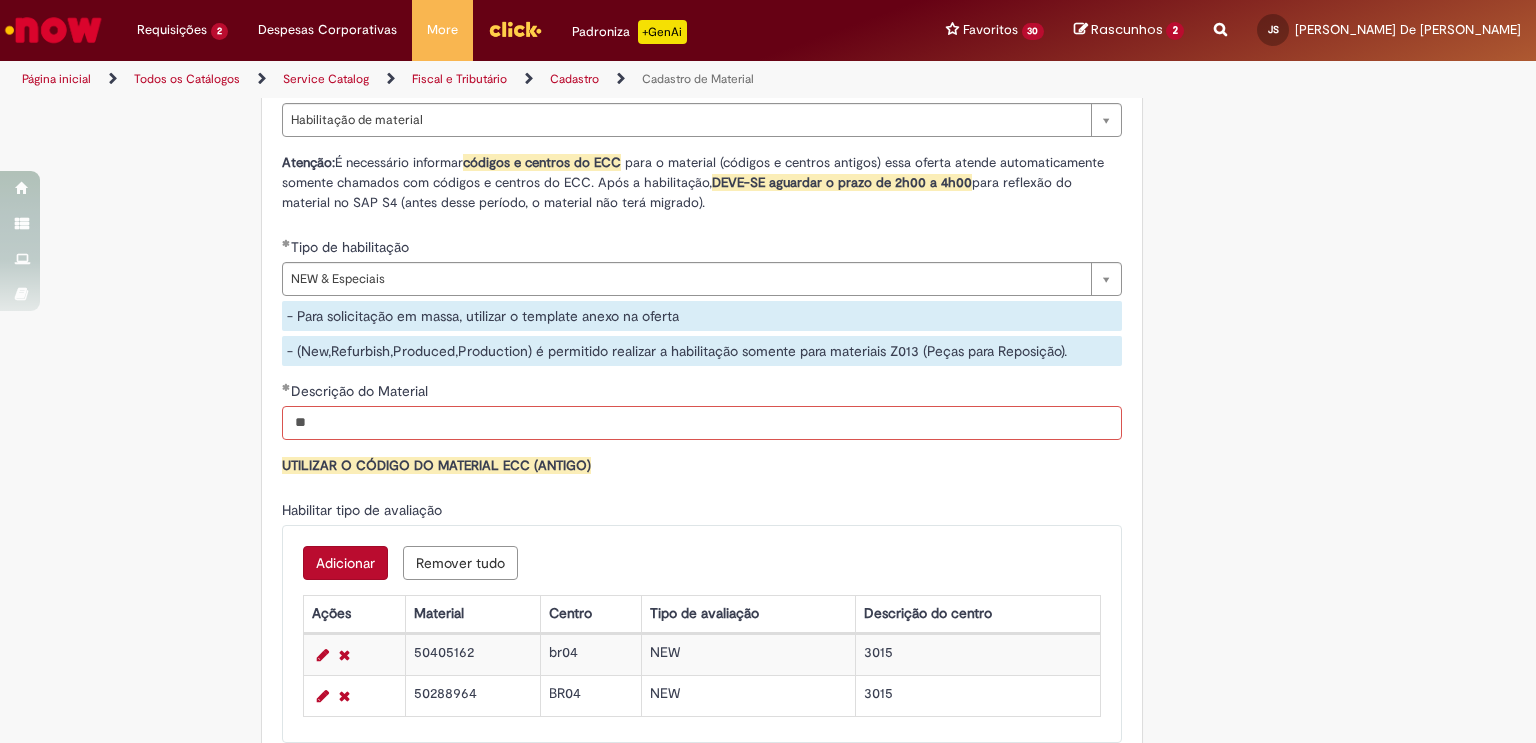 type on "*" 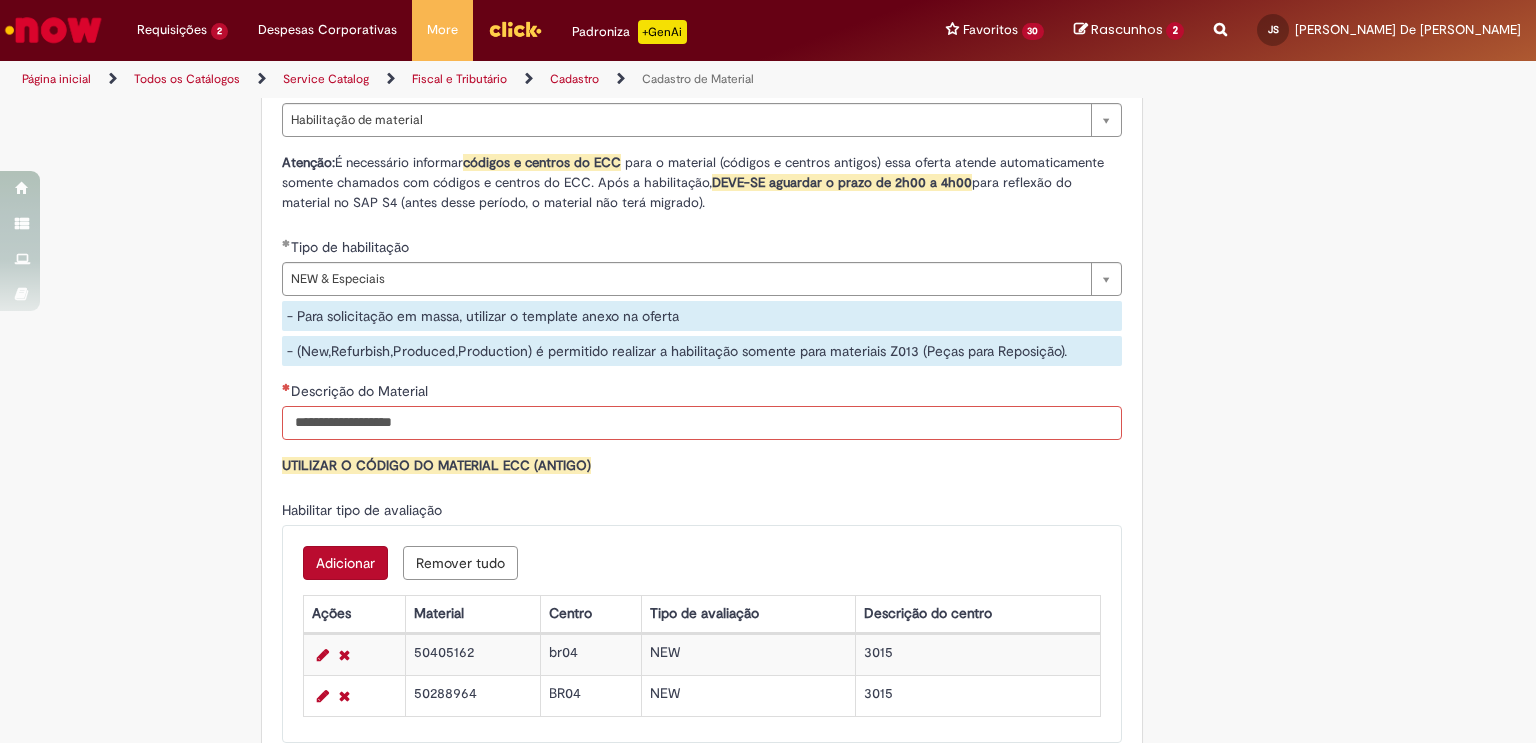 click on "Descrição do Material" at bounding box center (702, 423) 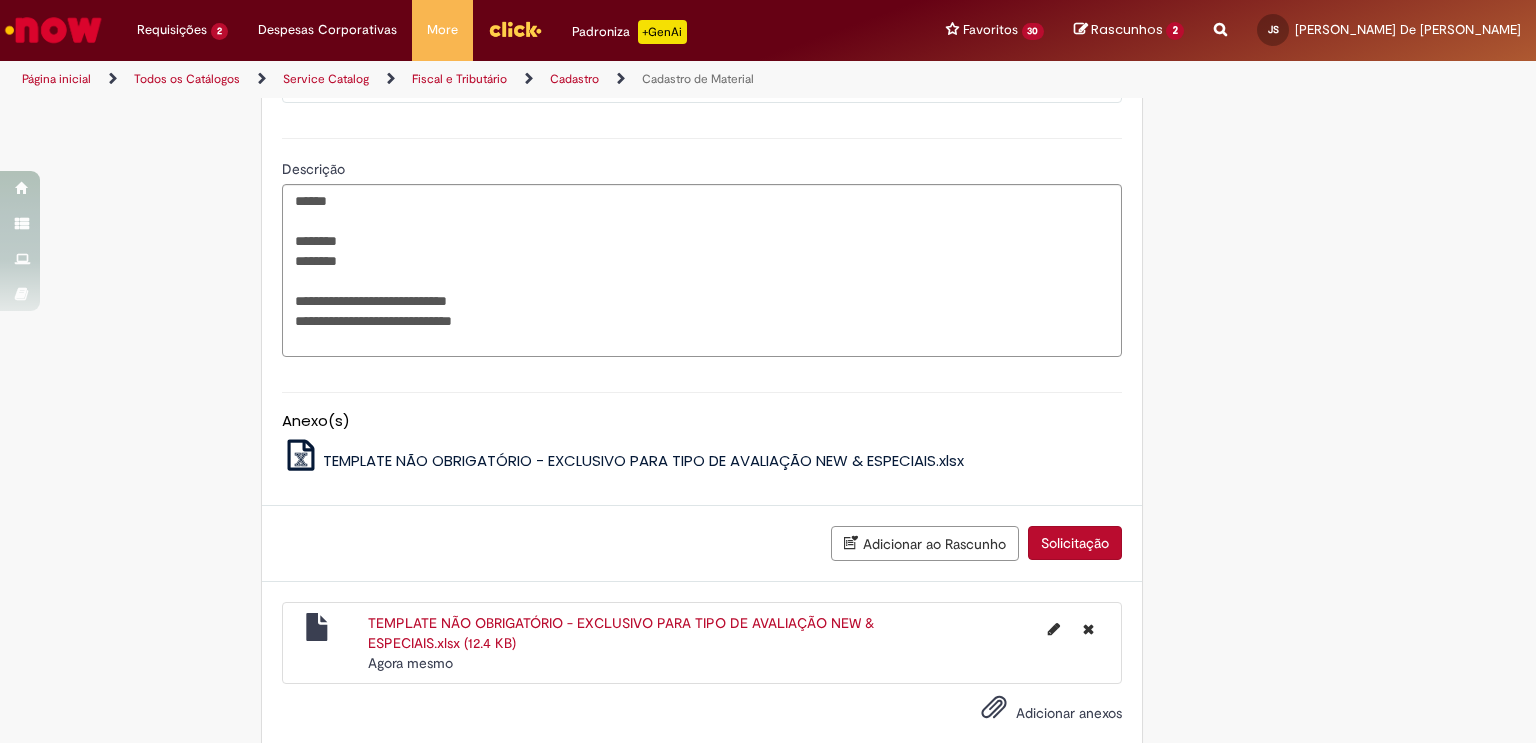 scroll, scrollTop: 1996, scrollLeft: 0, axis: vertical 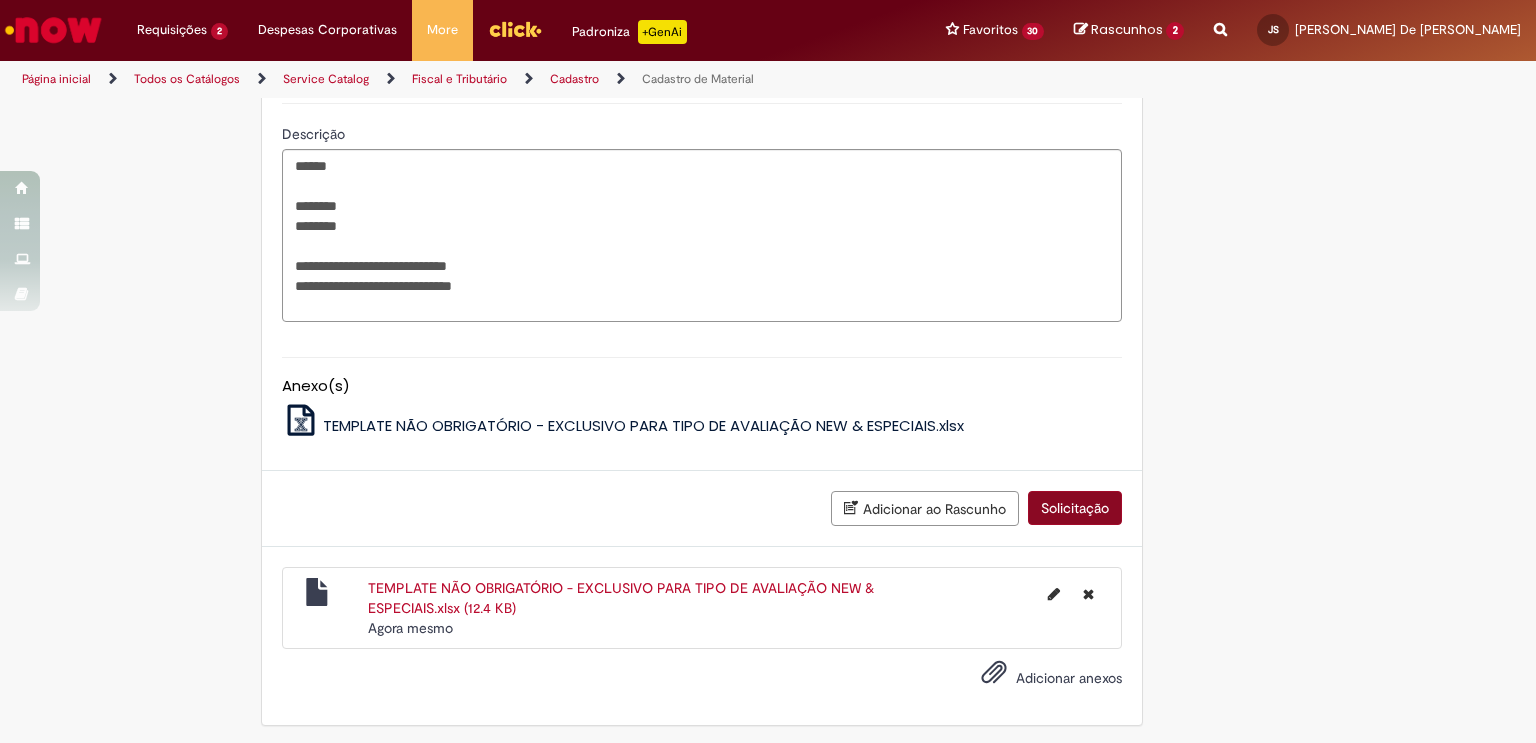 type on "**********" 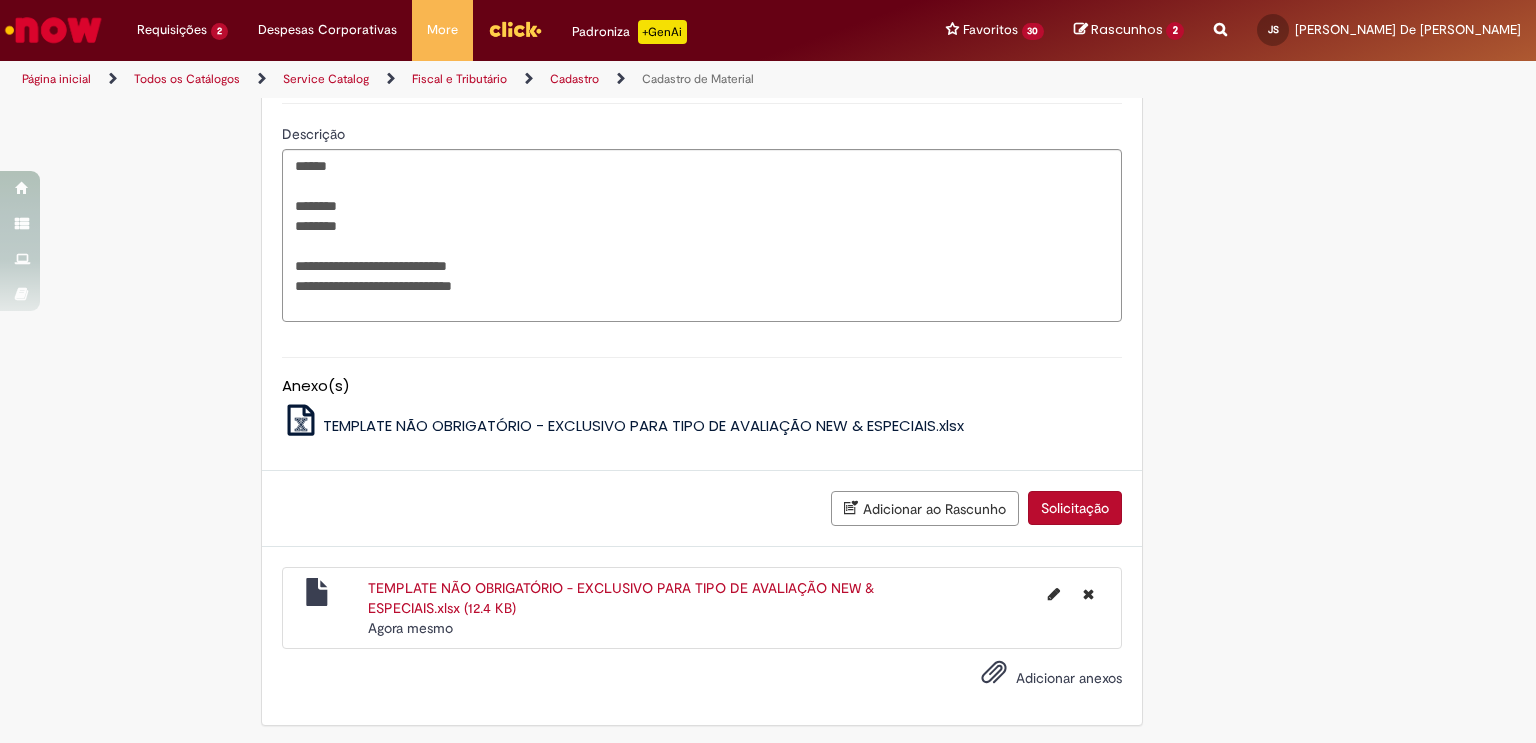 click on "Solicitação" at bounding box center [1075, 508] 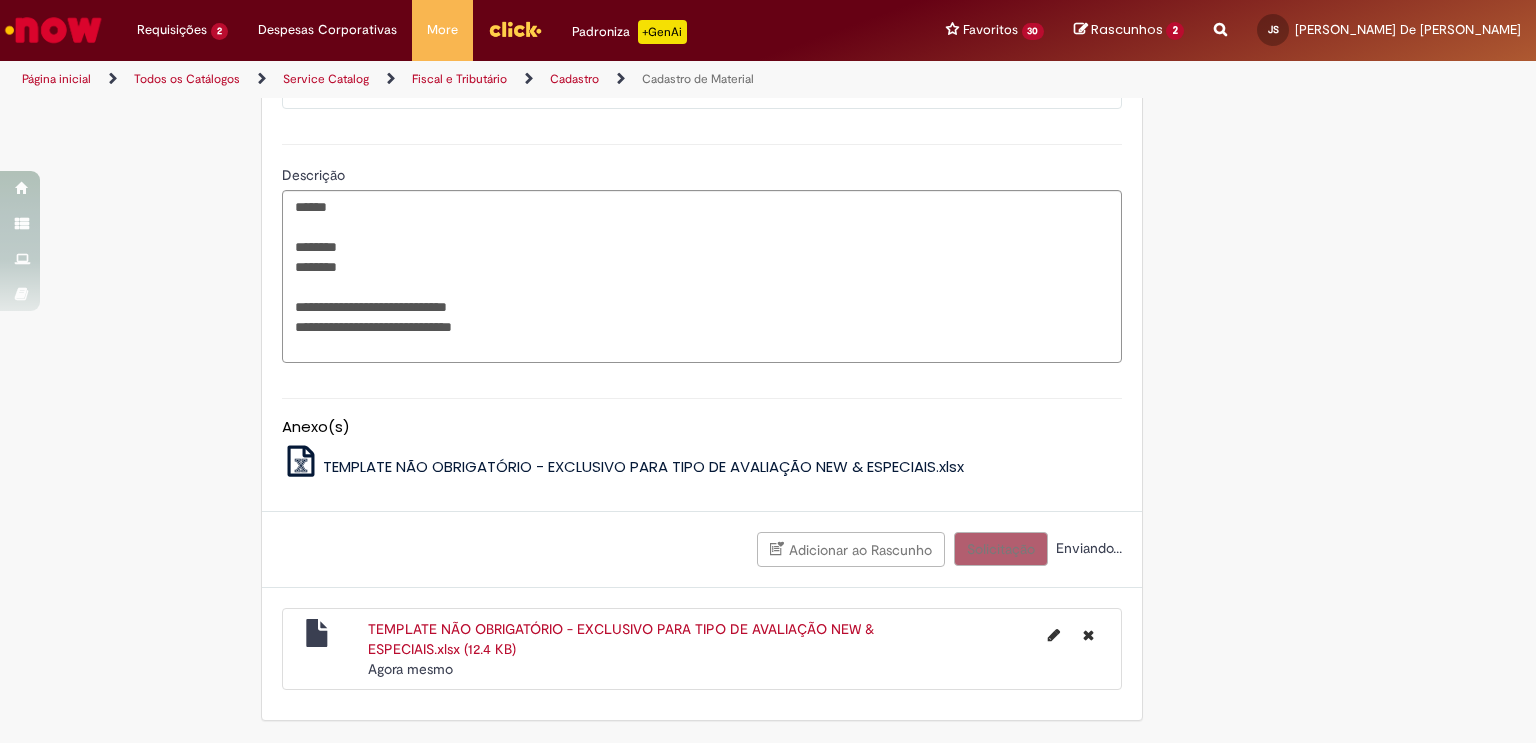 scroll, scrollTop: 1950, scrollLeft: 0, axis: vertical 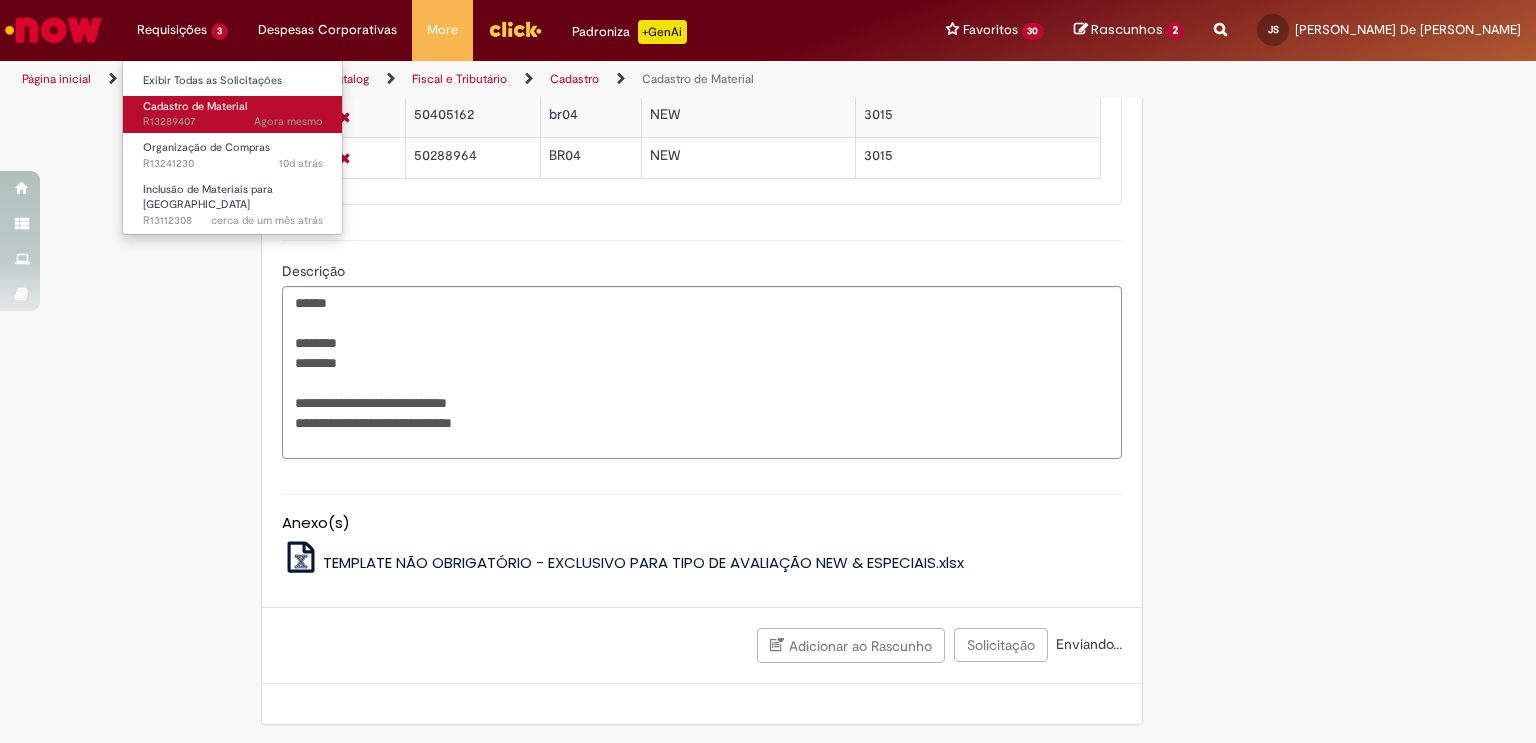 click on "Agora mesmo Agora mesmo  R13289407" at bounding box center (233, 122) 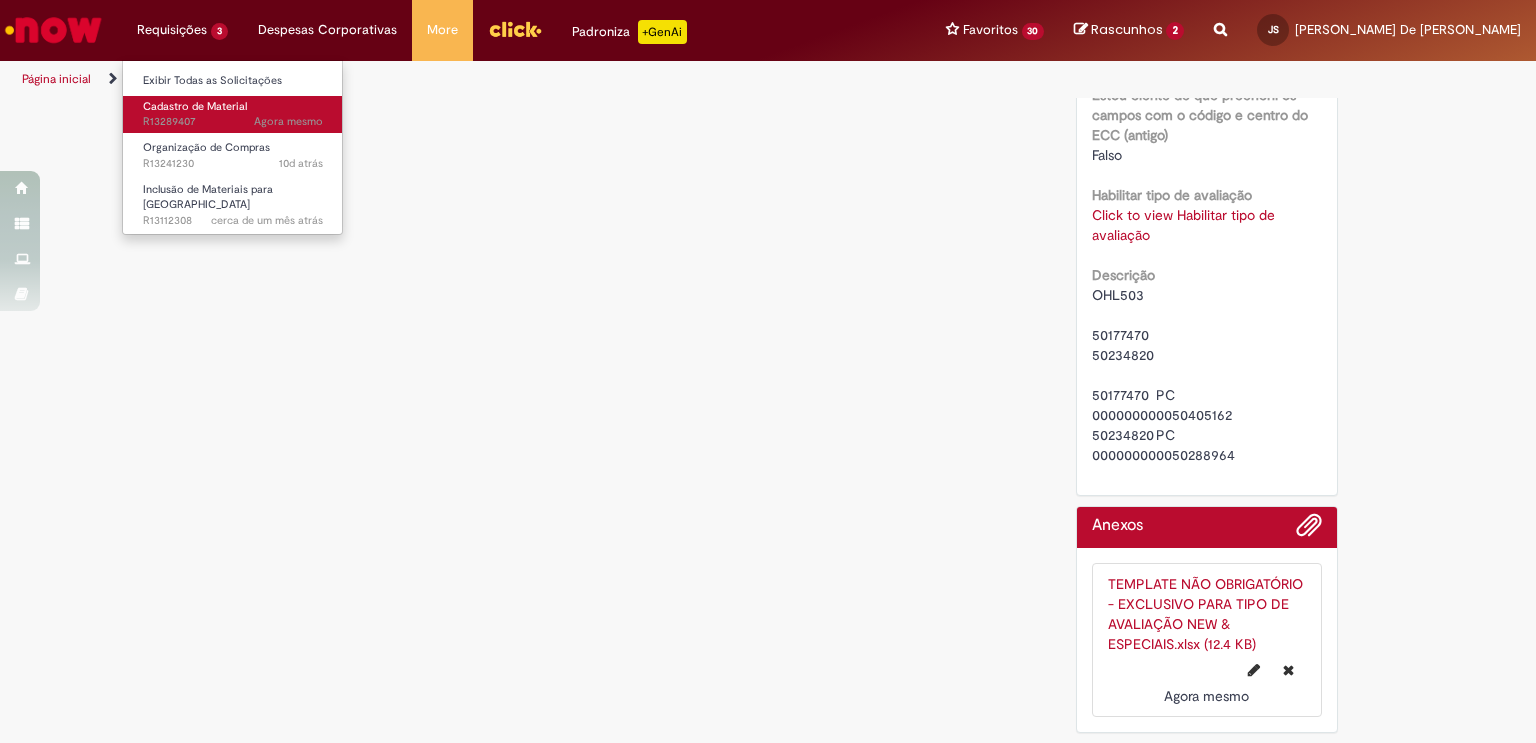 scroll, scrollTop: 0, scrollLeft: 0, axis: both 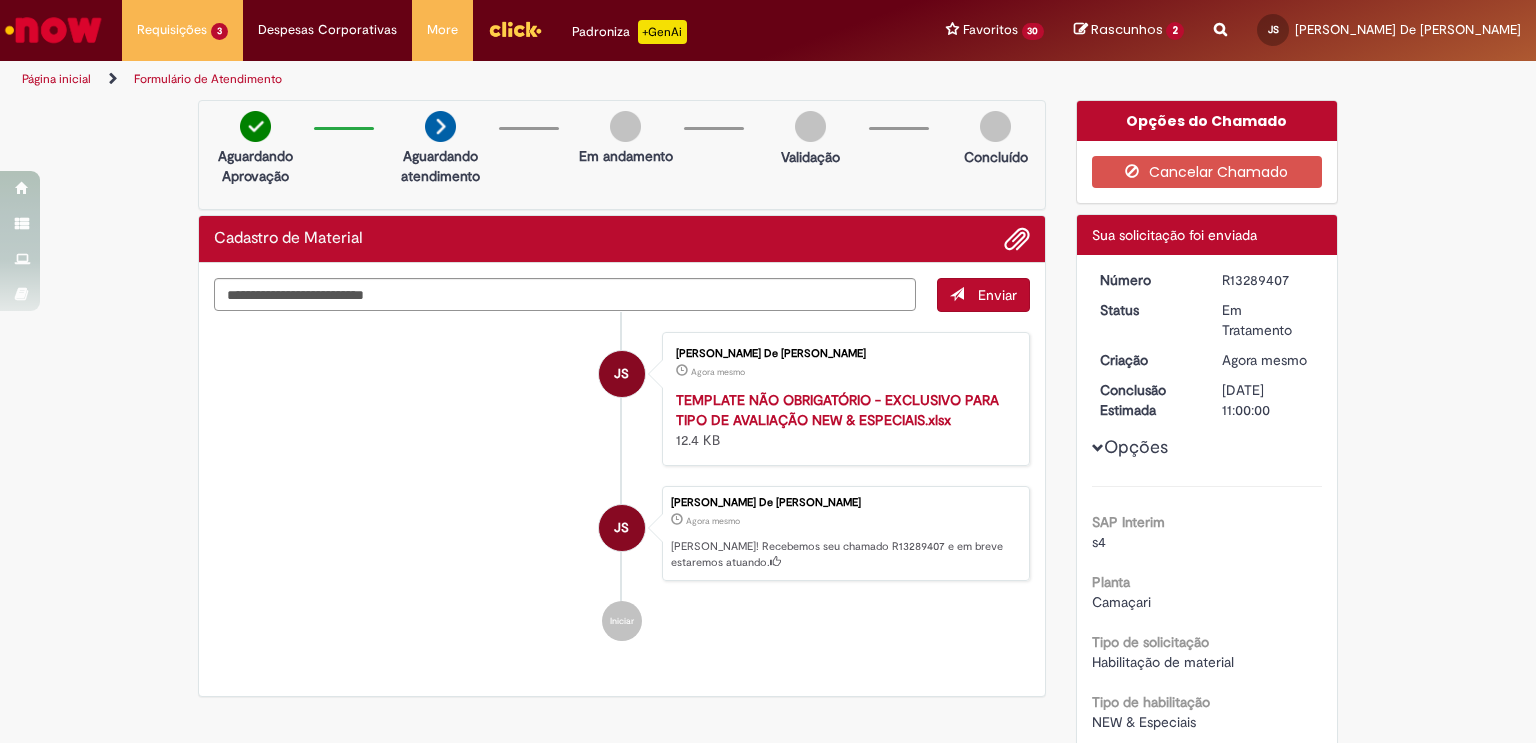 drag, startPoint x: 1286, startPoint y: 280, endPoint x: 1216, endPoint y: 274, distance: 70.256676 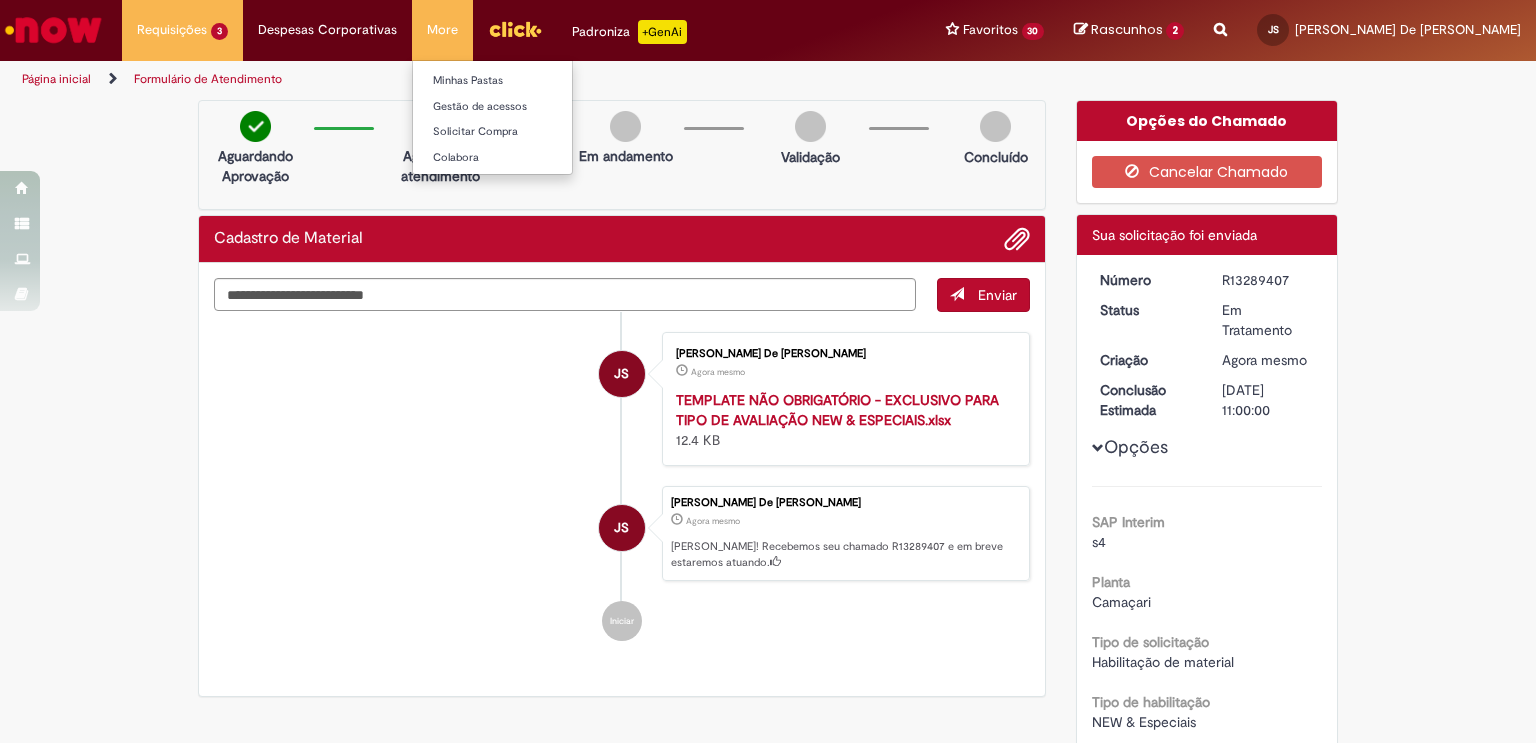 copy on "R13289407" 